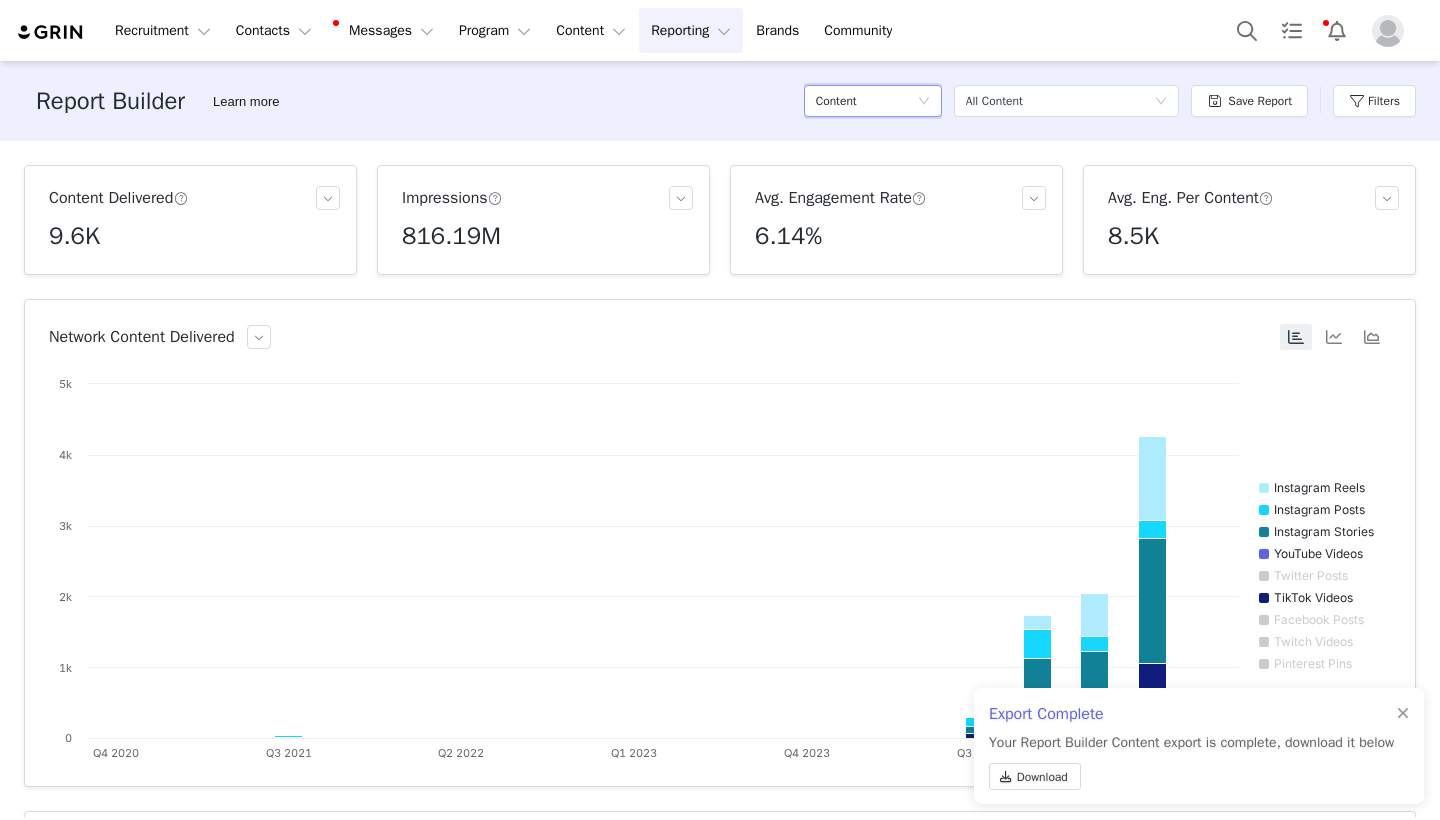 scroll, scrollTop: 0, scrollLeft: 0, axis: both 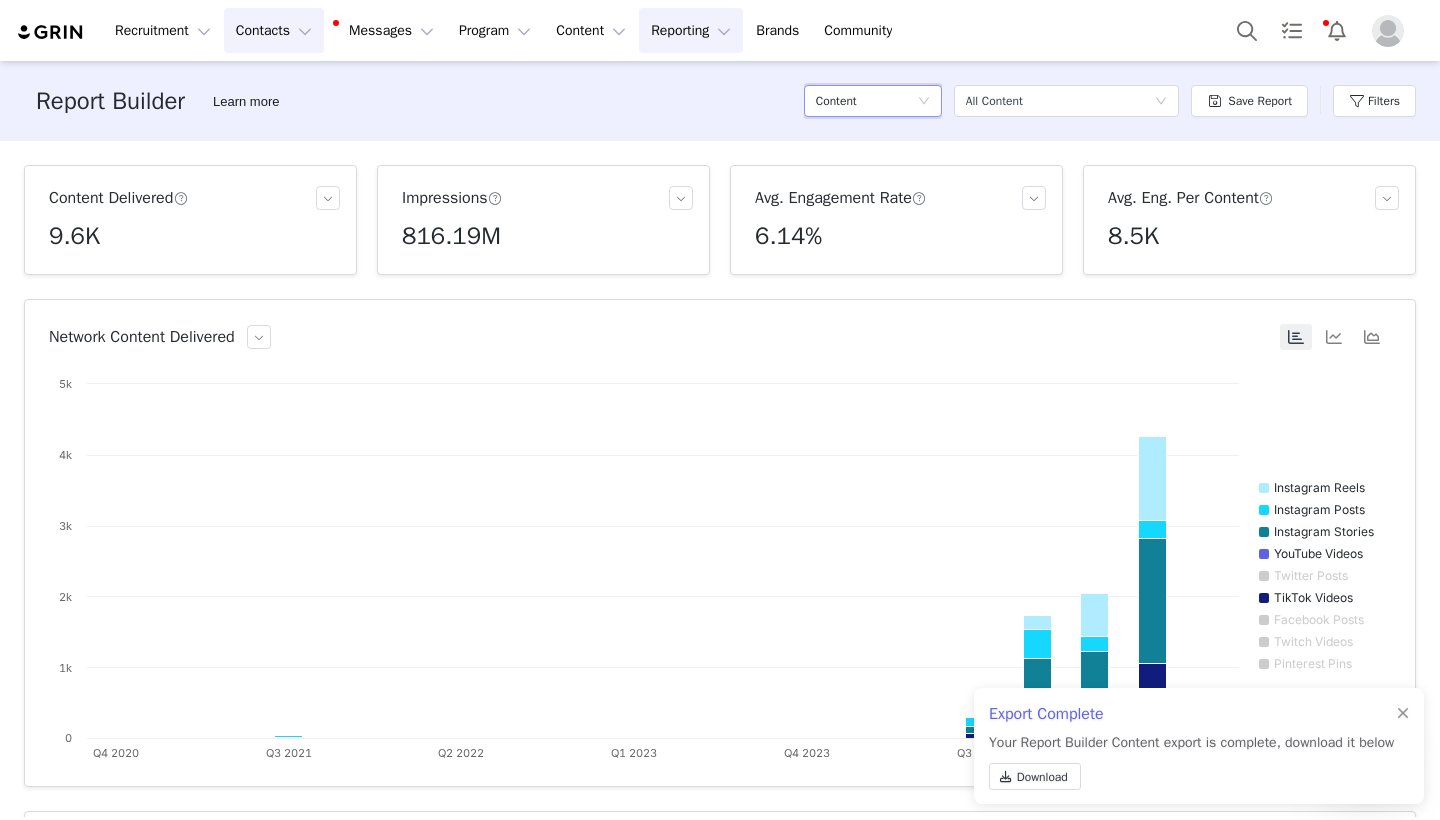 click on "Contacts Contacts" at bounding box center (274, 30) 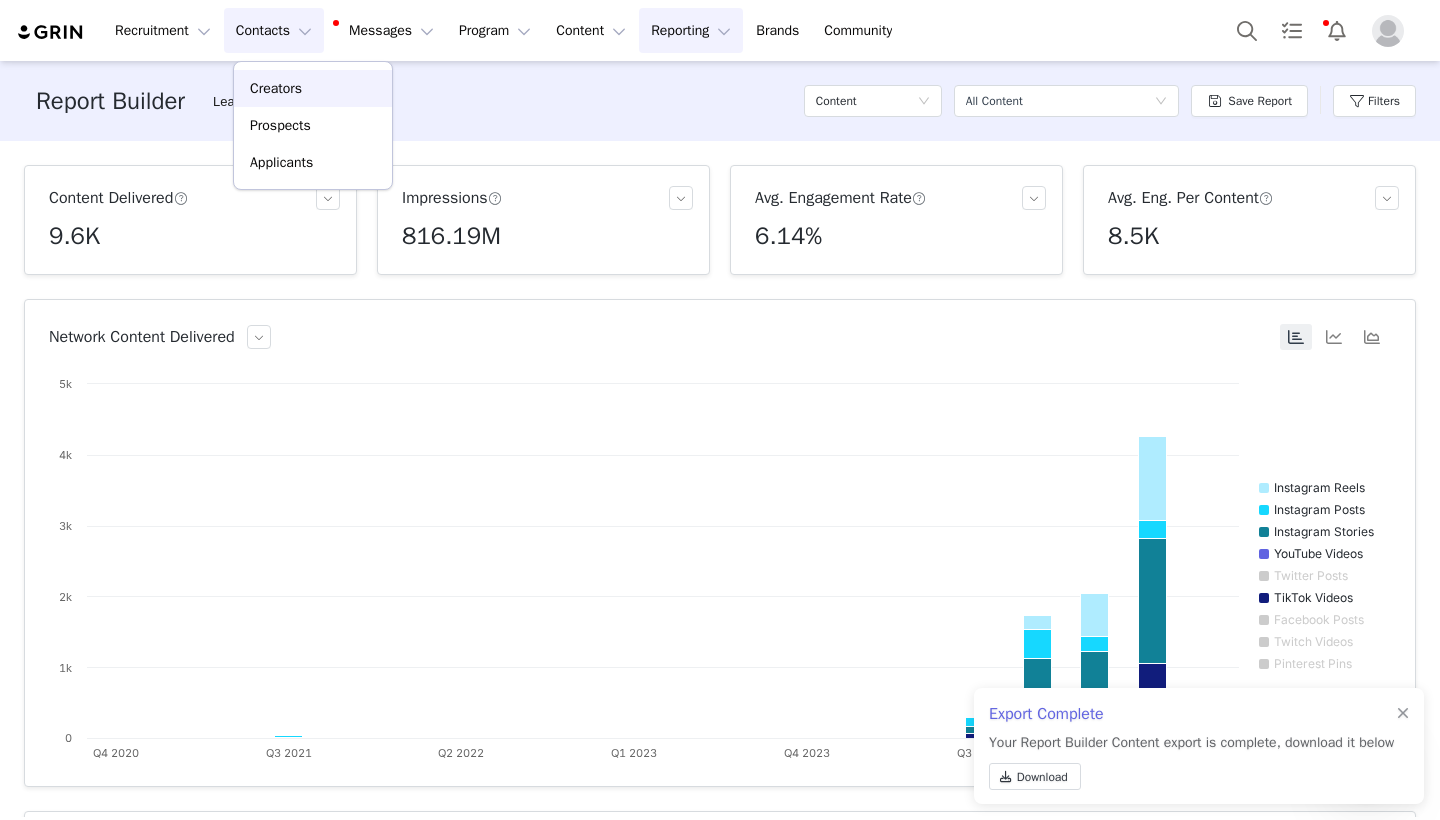 click on "Creators" at bounding box center (313, 88) 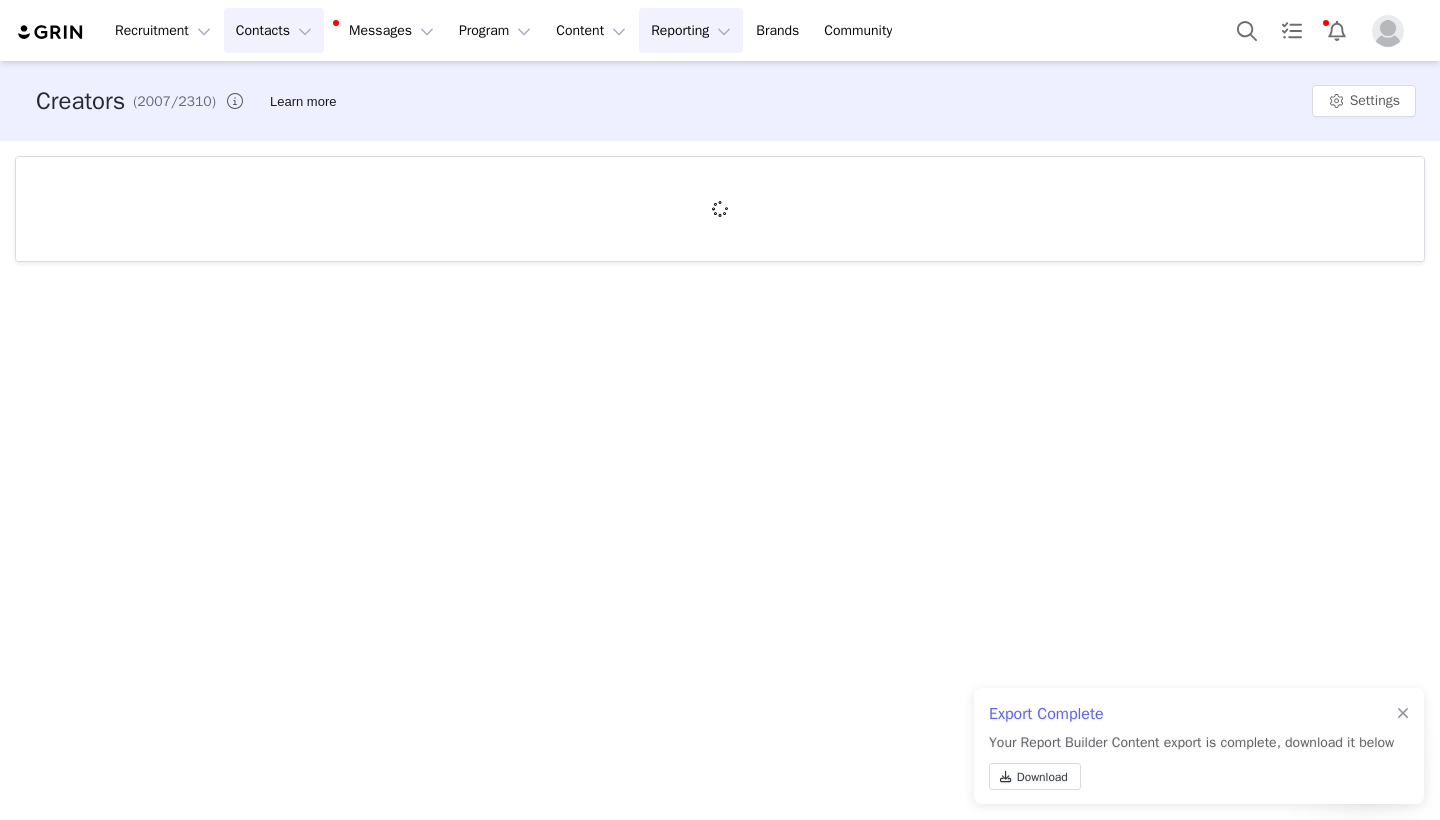 click on "Reporting Reporting" at bounding box center (691, 30) 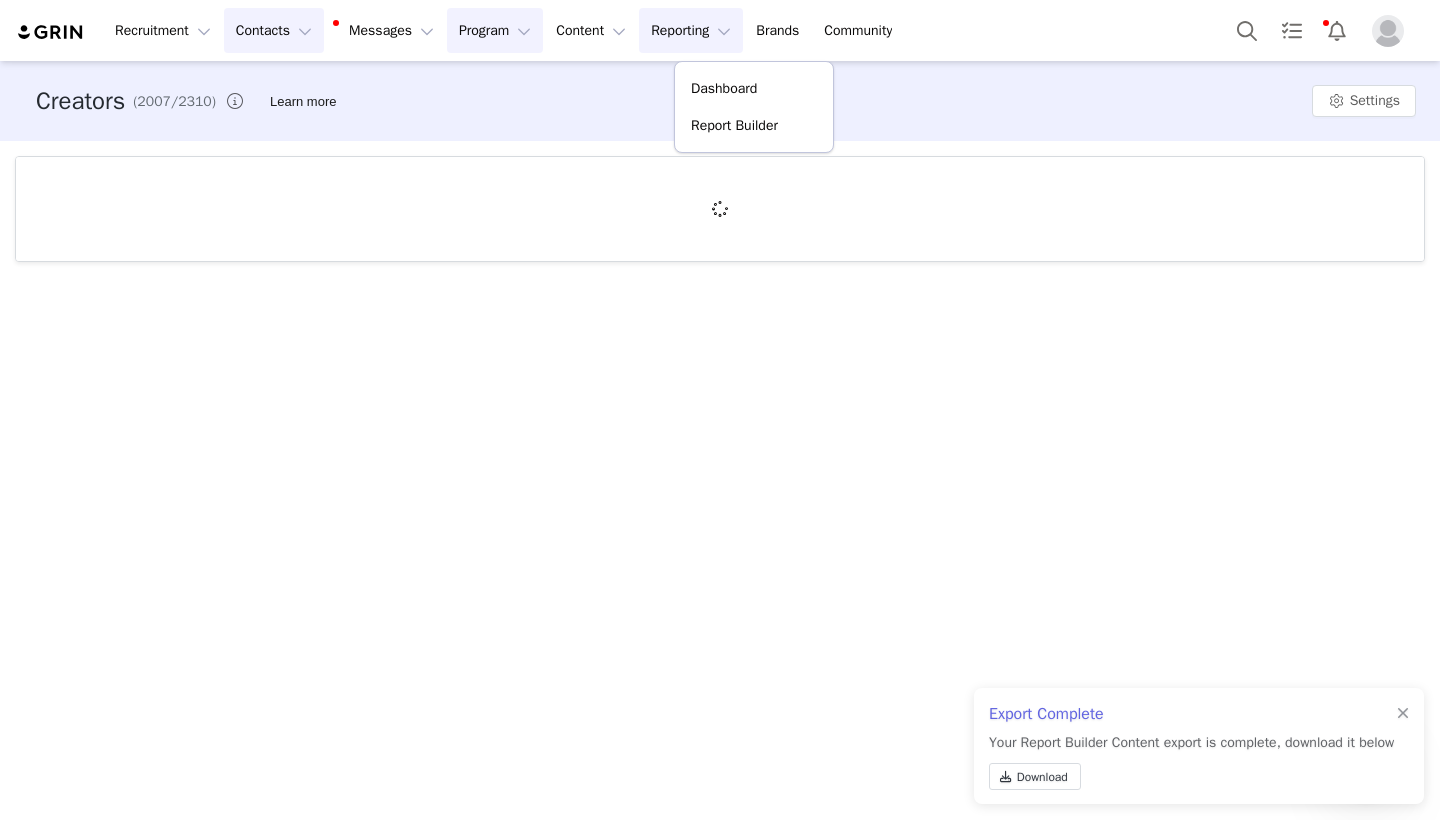 click on "Program Program" at bounding box center [495, 30] 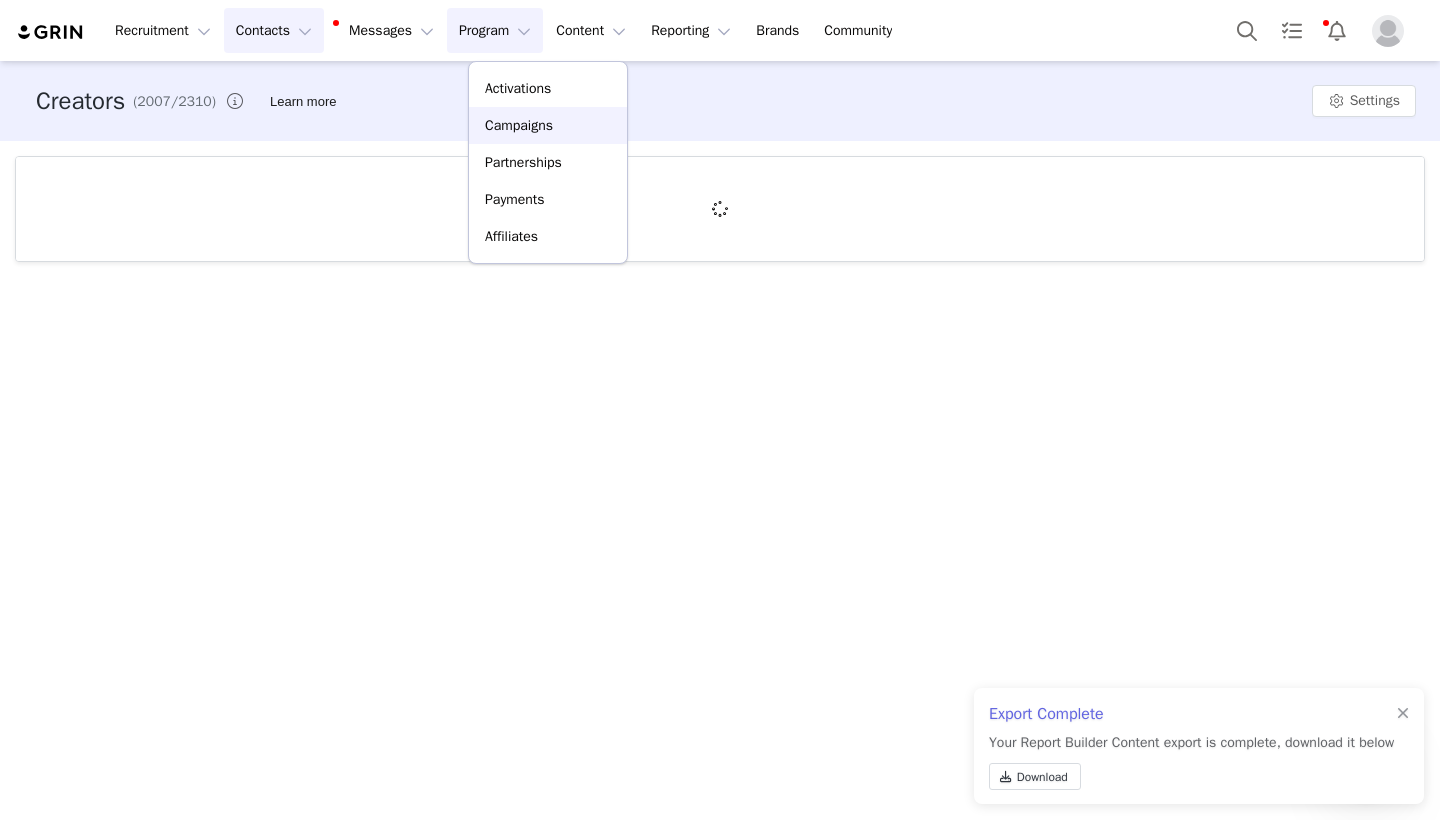 click on "Campaigns" at bounding box center [519, 125] 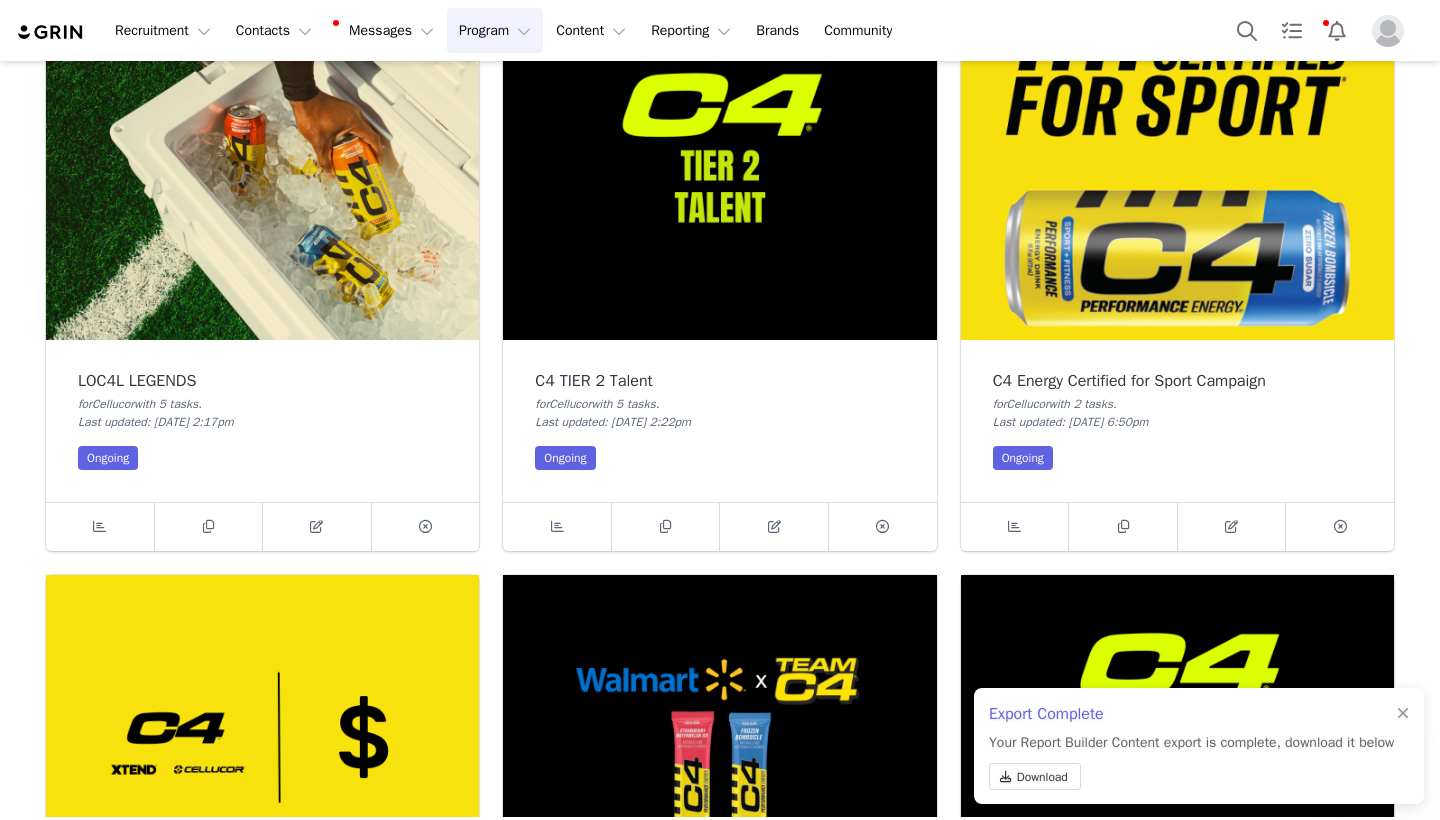 scroll, scrollTop: 178, scrollLeft: 0, axis: vertical 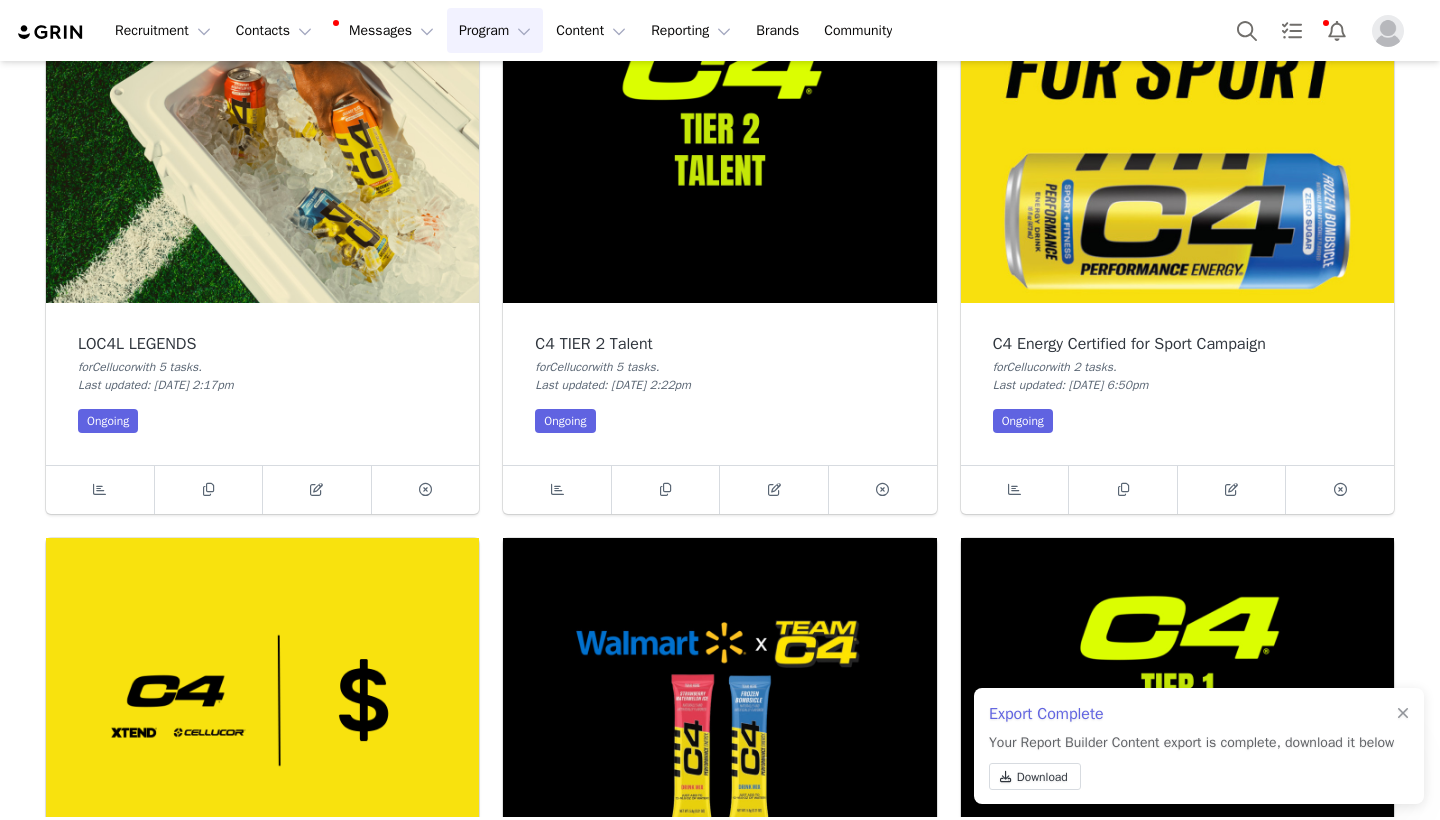 click at bounding box center (262, 700) 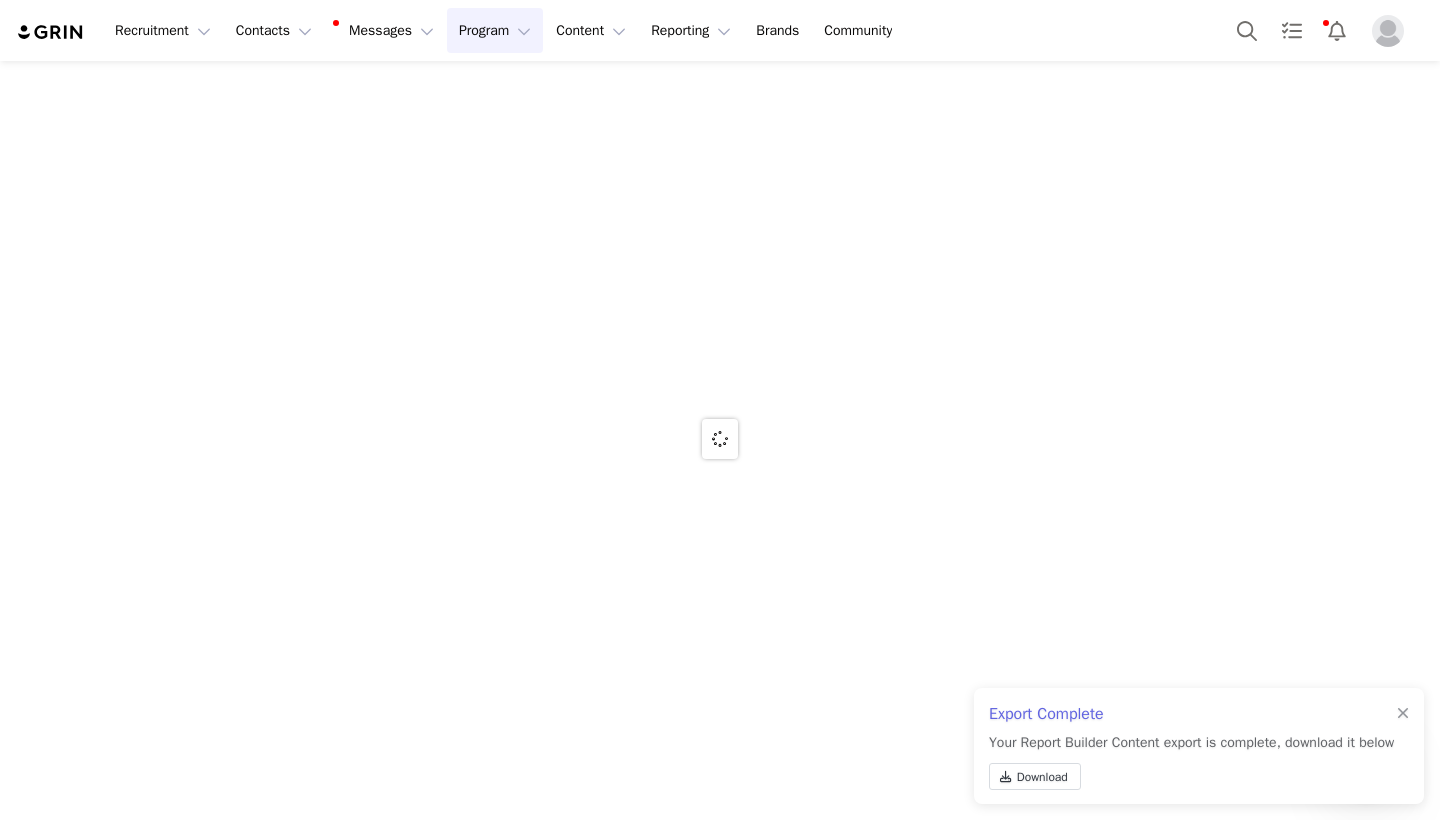 scroll, scrollTop: 0, scrollLeft: 0, axis: both 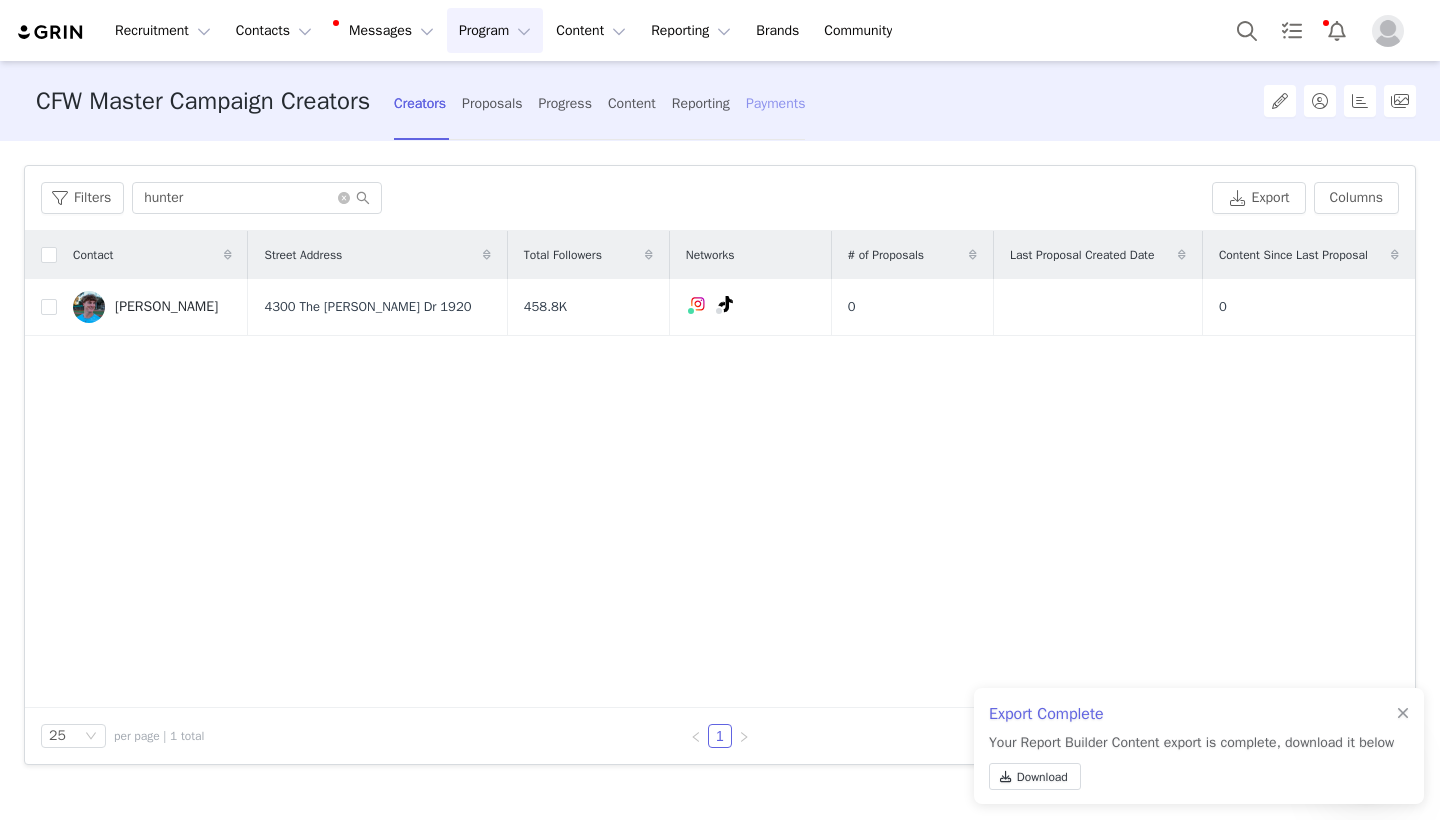 click on "Payments" at bounding box center (776, 103) 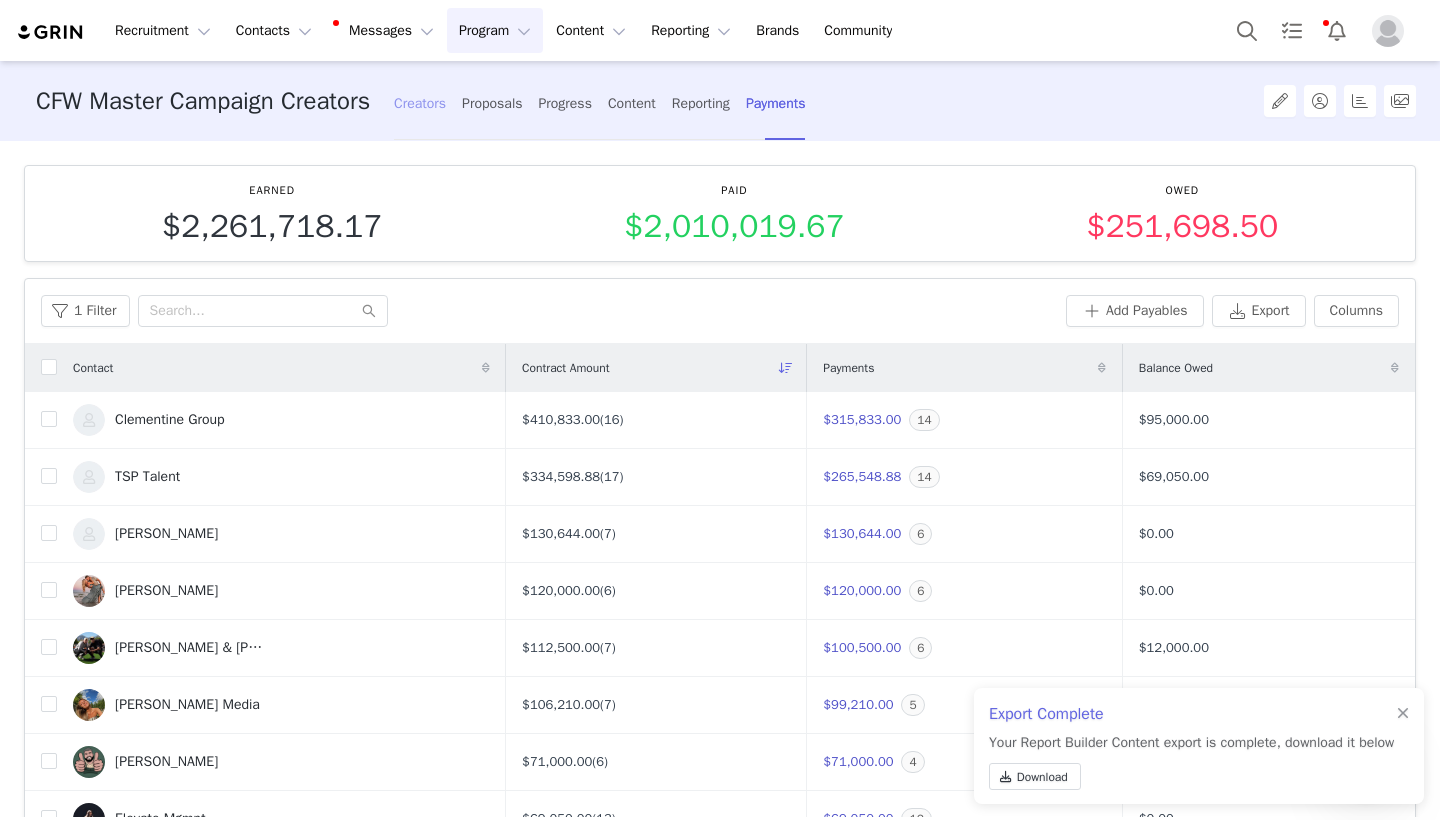 click on "Creators" at bounding box center [420, 103] 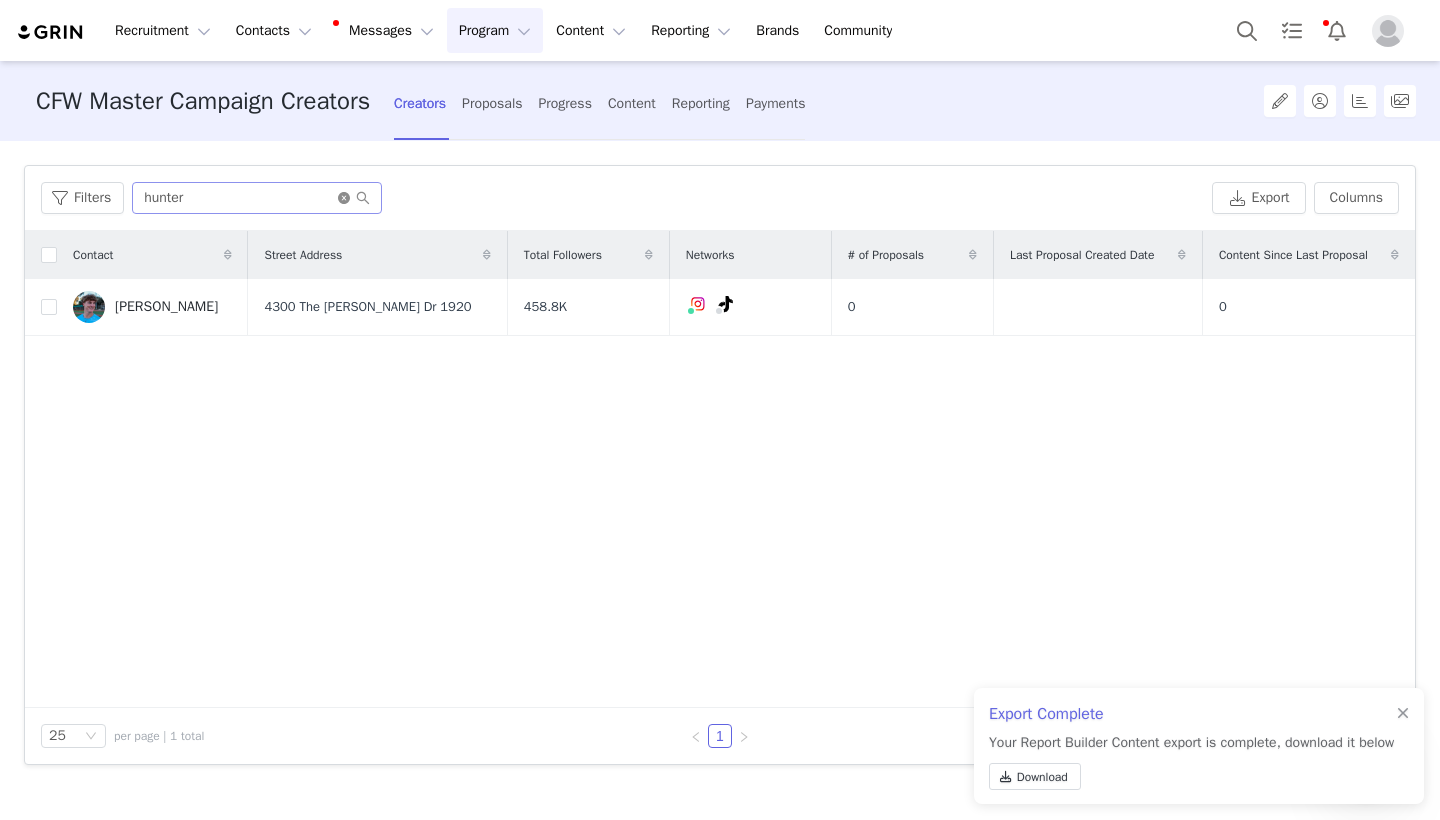 click 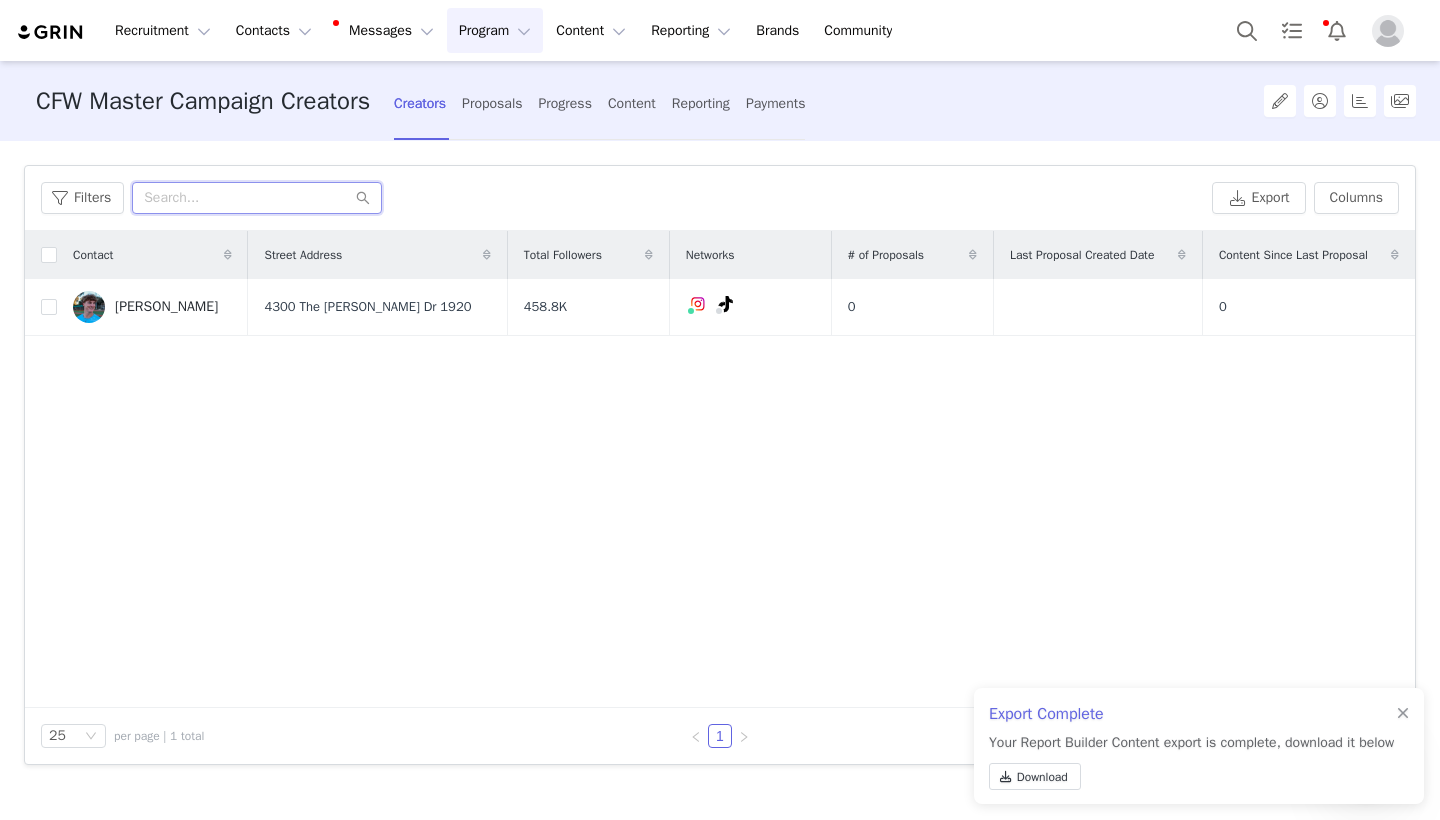 click at bounding box center (257, 198) 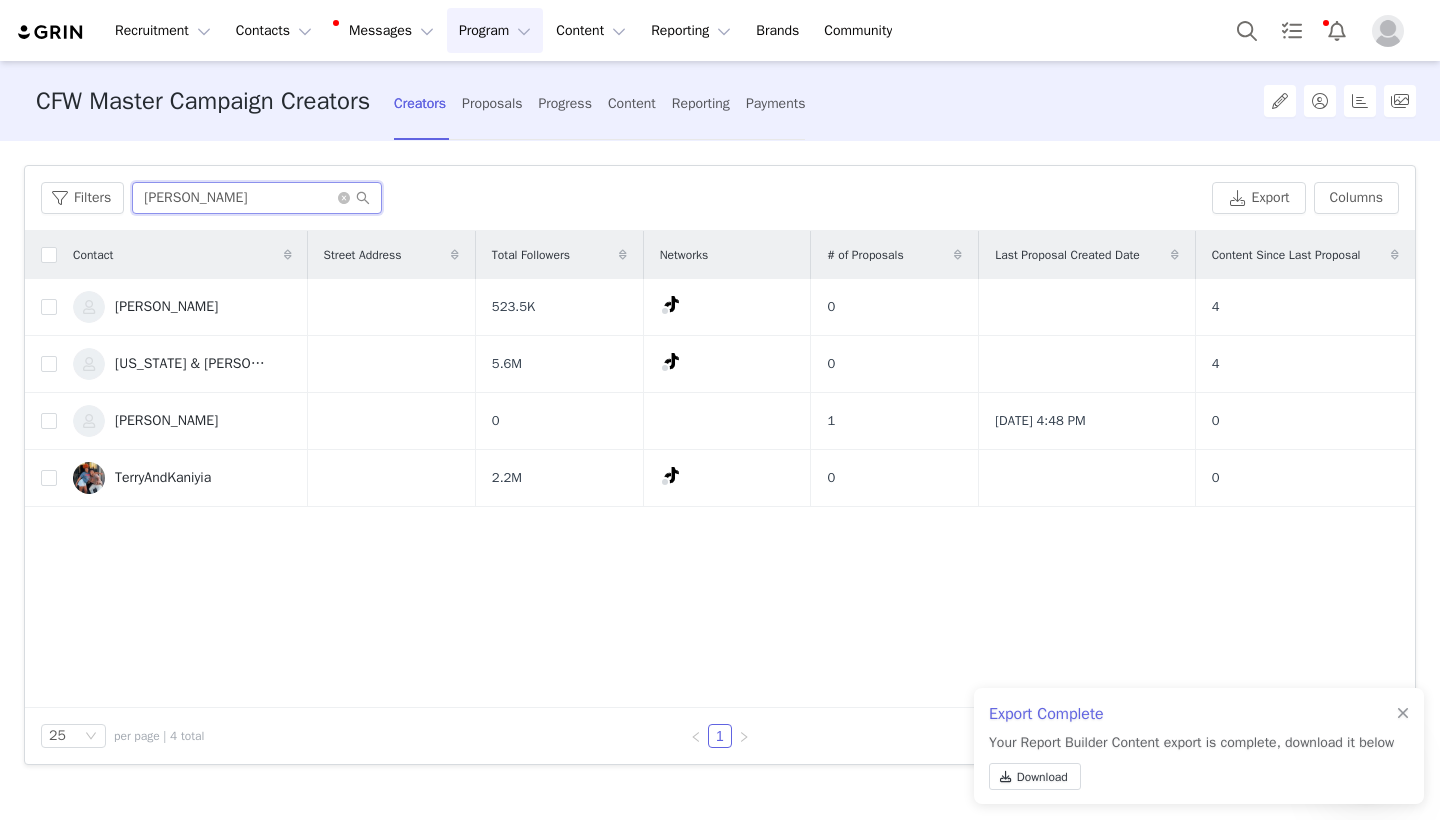 type on "[PERSON_NAME]" 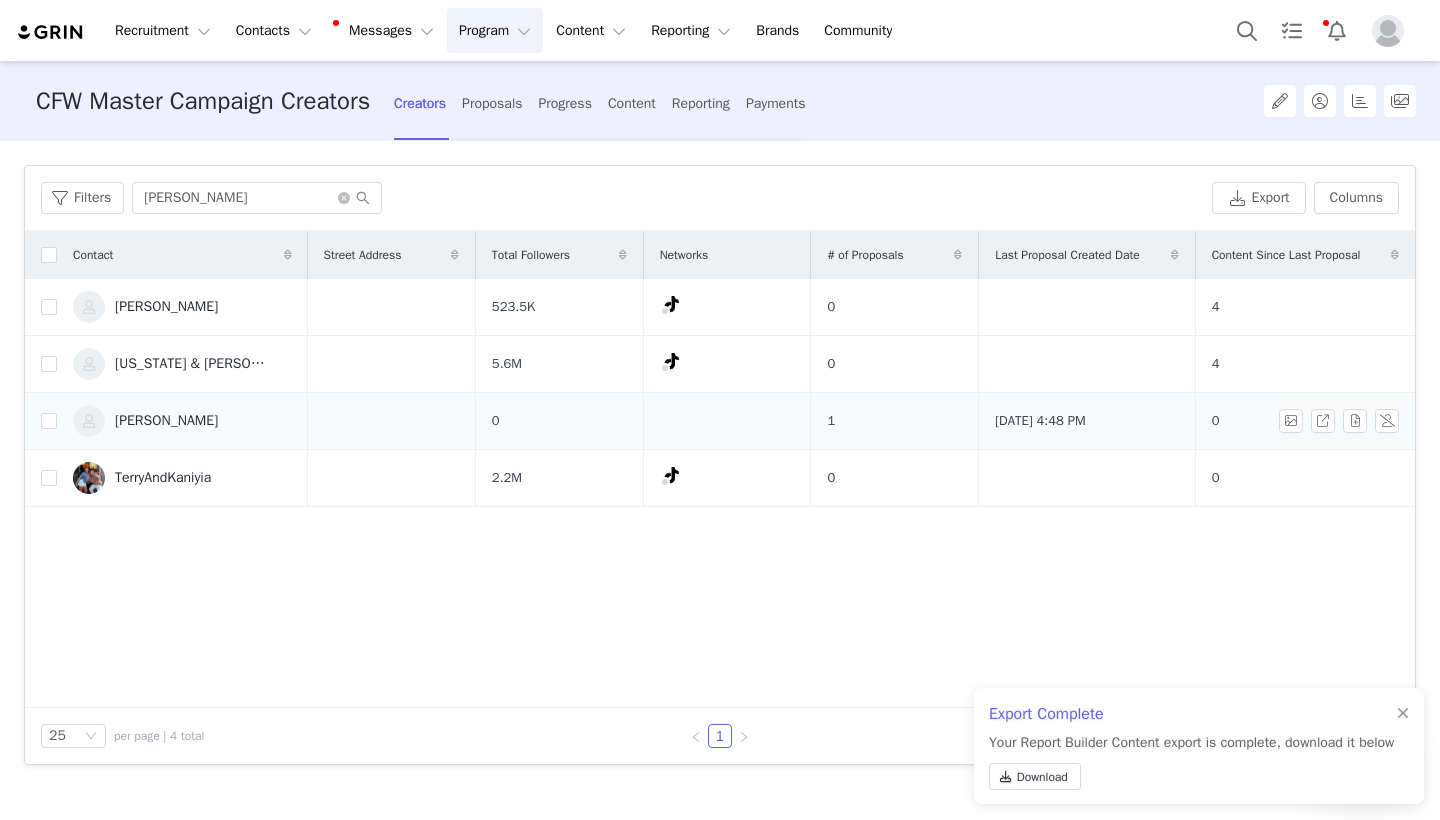 drag, startPoint x: 278, startPoint y: 201, endPoint x: 210, endPoint y: 418, distance: 227.40492 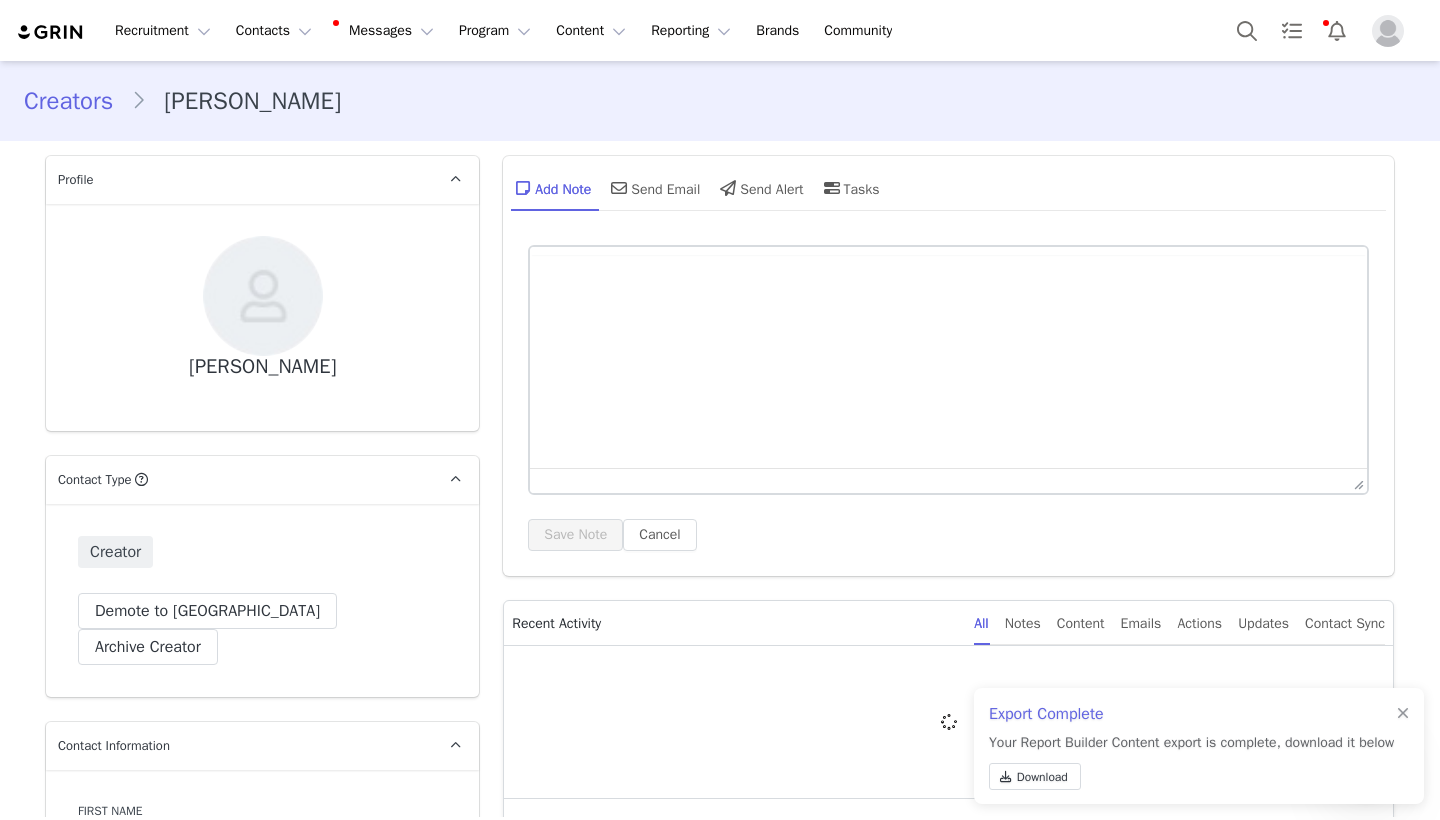 scroll, scrollTop: 0, scrollLeft: 0, axis: both 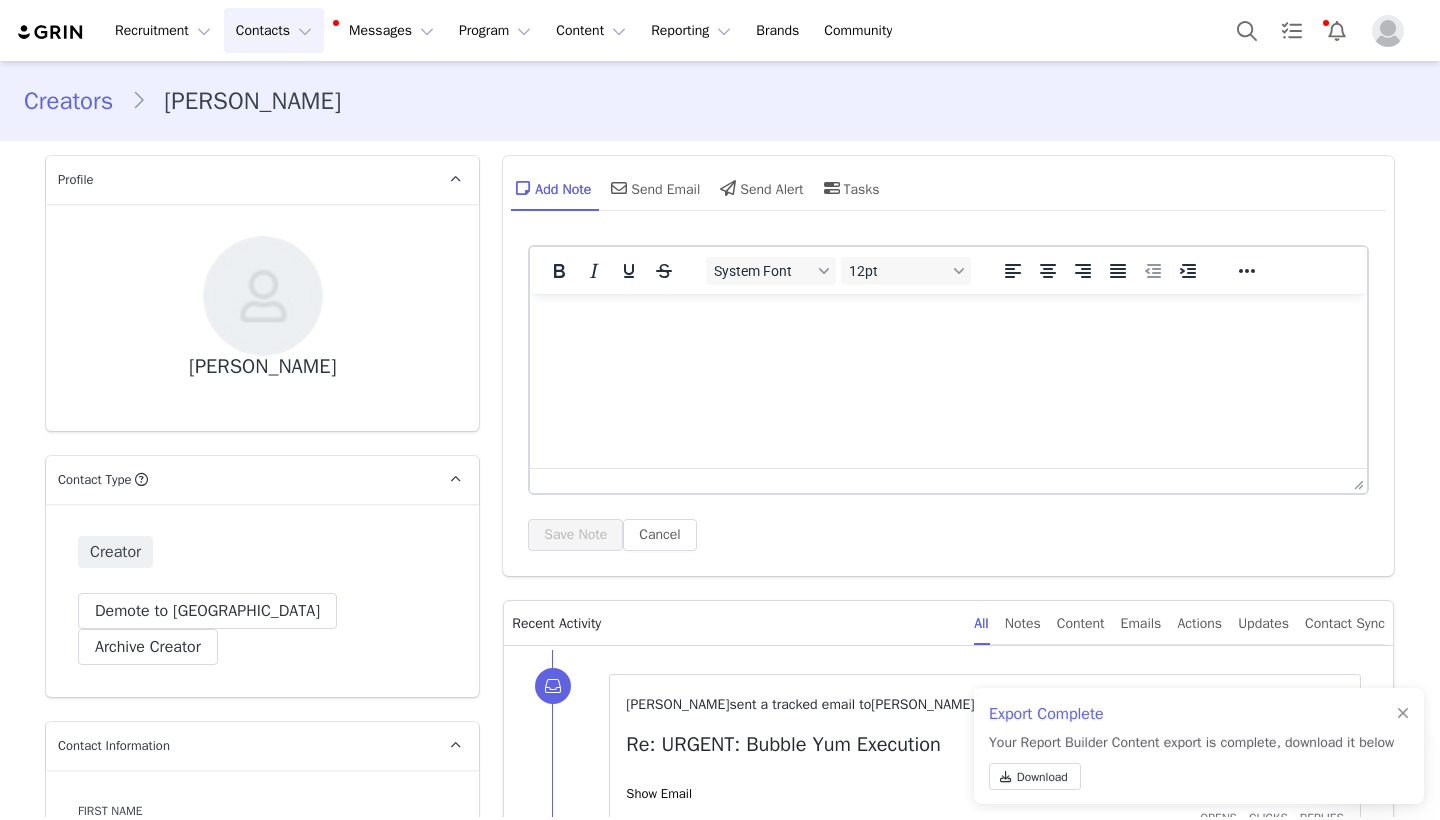 click on "Contacts Contacts" at bounding box center [274, 30] 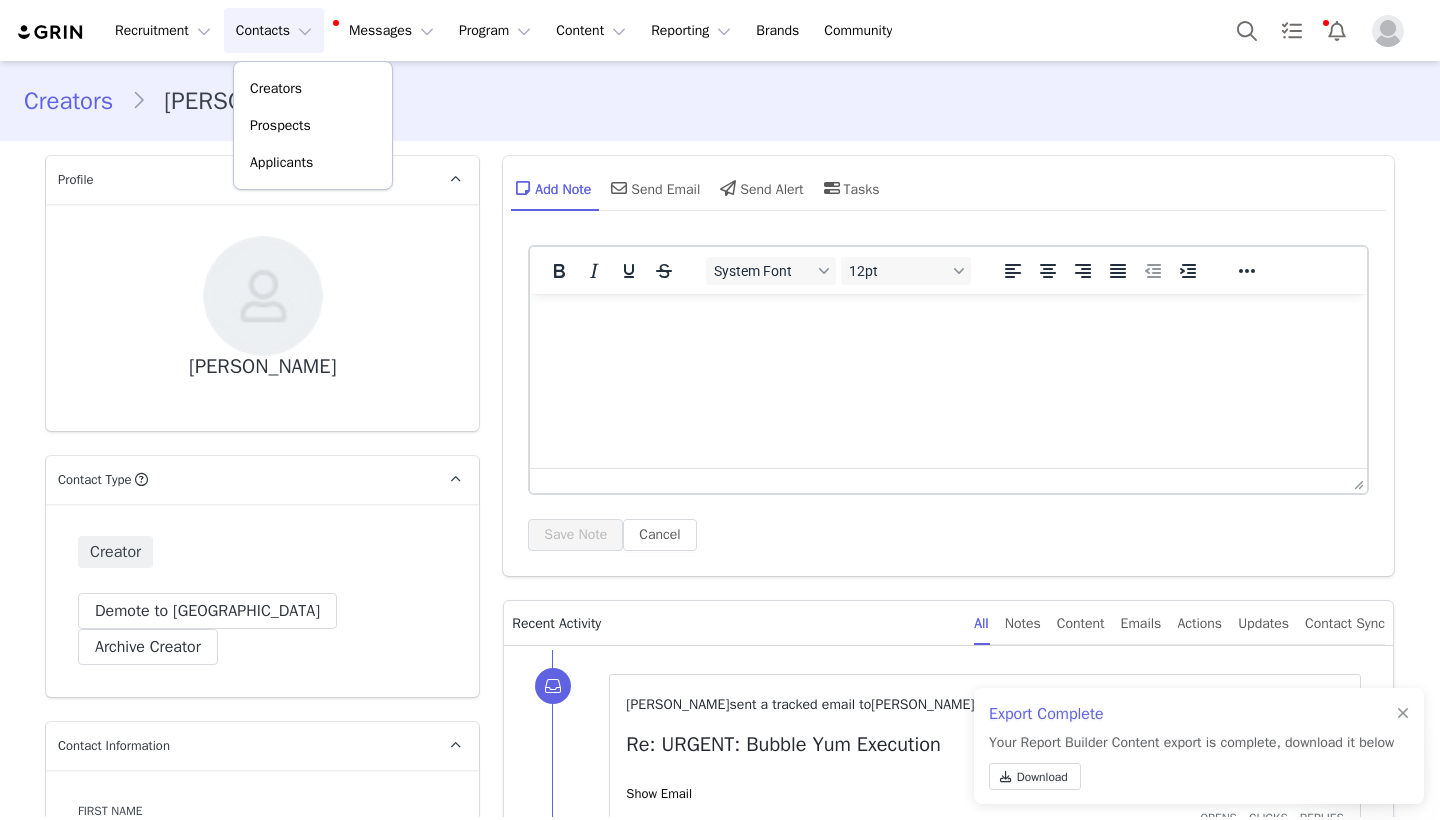 click on "[PERSON_NAME]" at bounding box center (262, 317) 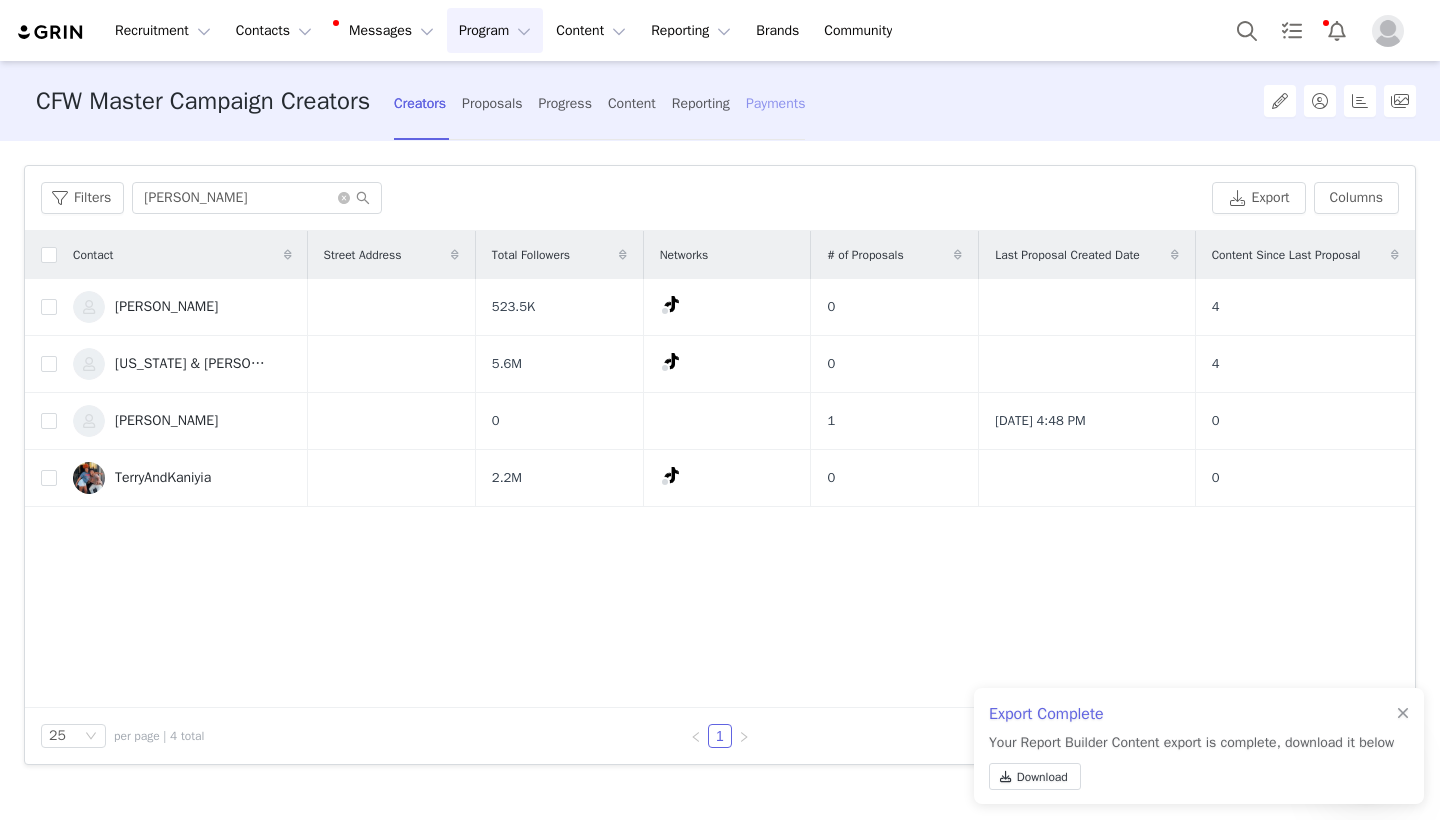 click on "Payments" at bounding box center [776, 103] 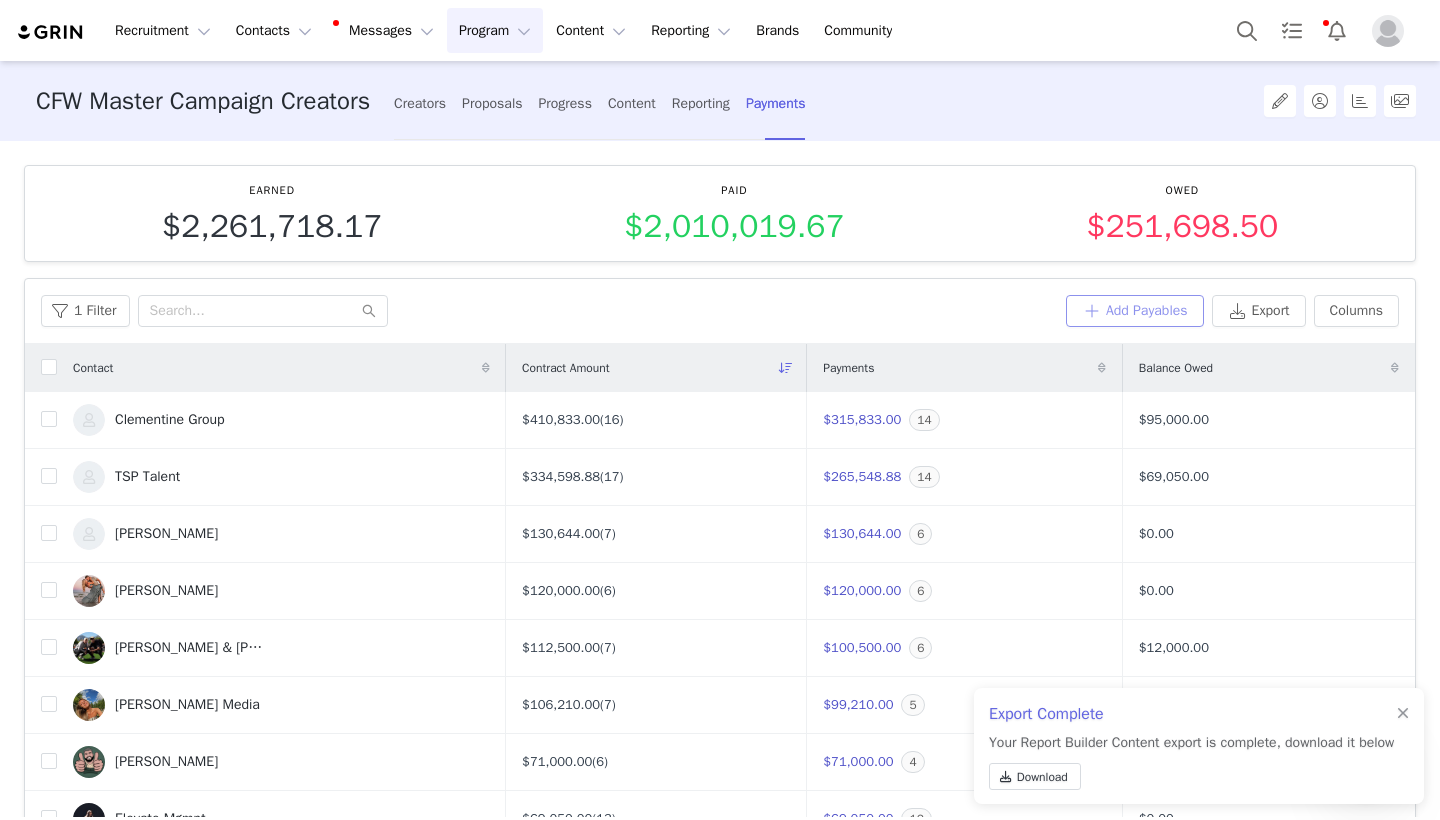 click on "Add Payables" at bounding box center [1135, 311] 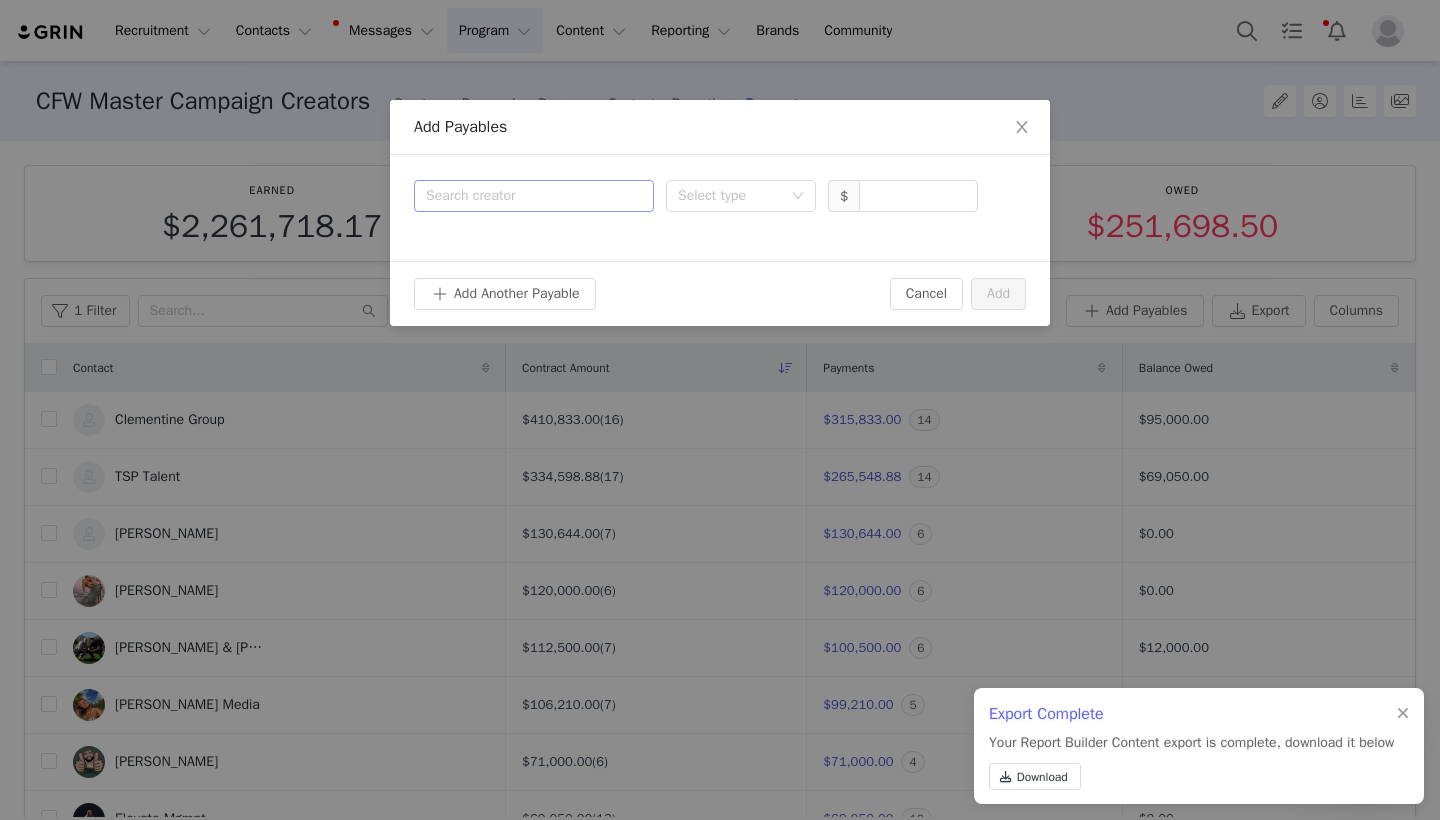 click on "Search creator" at bounding box center (529, 196) 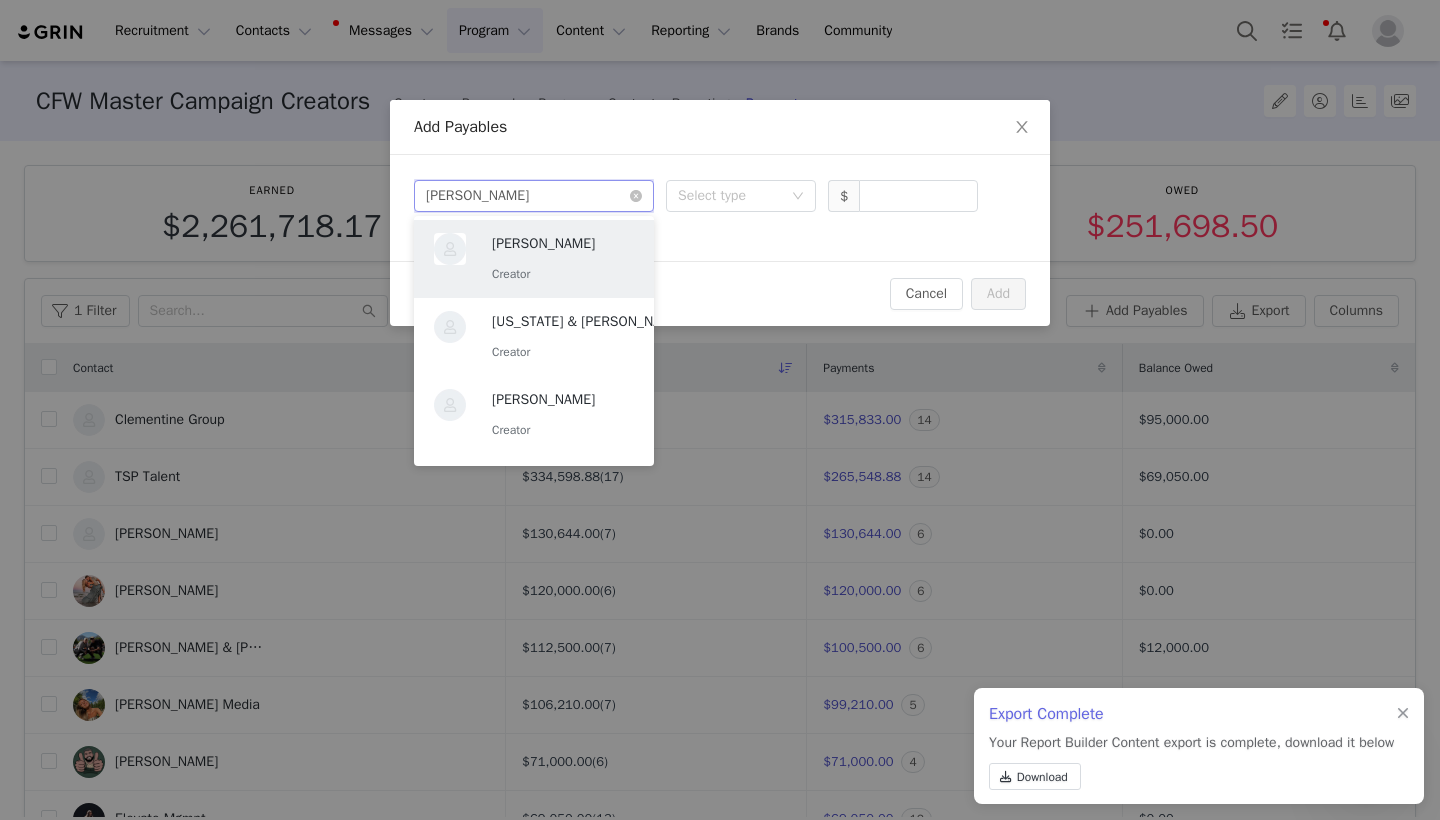 type on "[PERSON_NAME]" 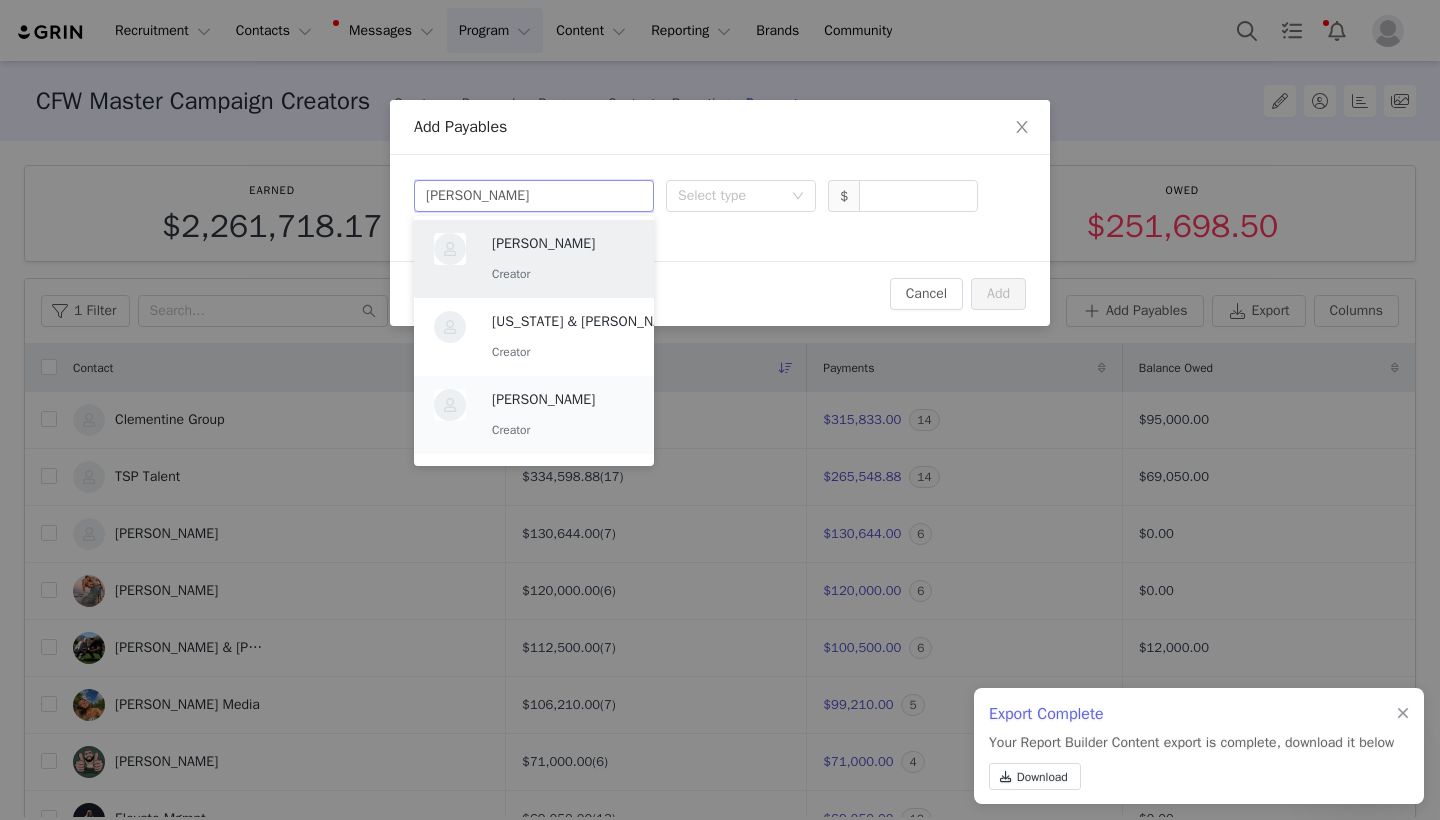 drag, startPoint x: 540, startPoint y: 199, endPoint x: 573, endPoint y: 431, distance: 234.33524 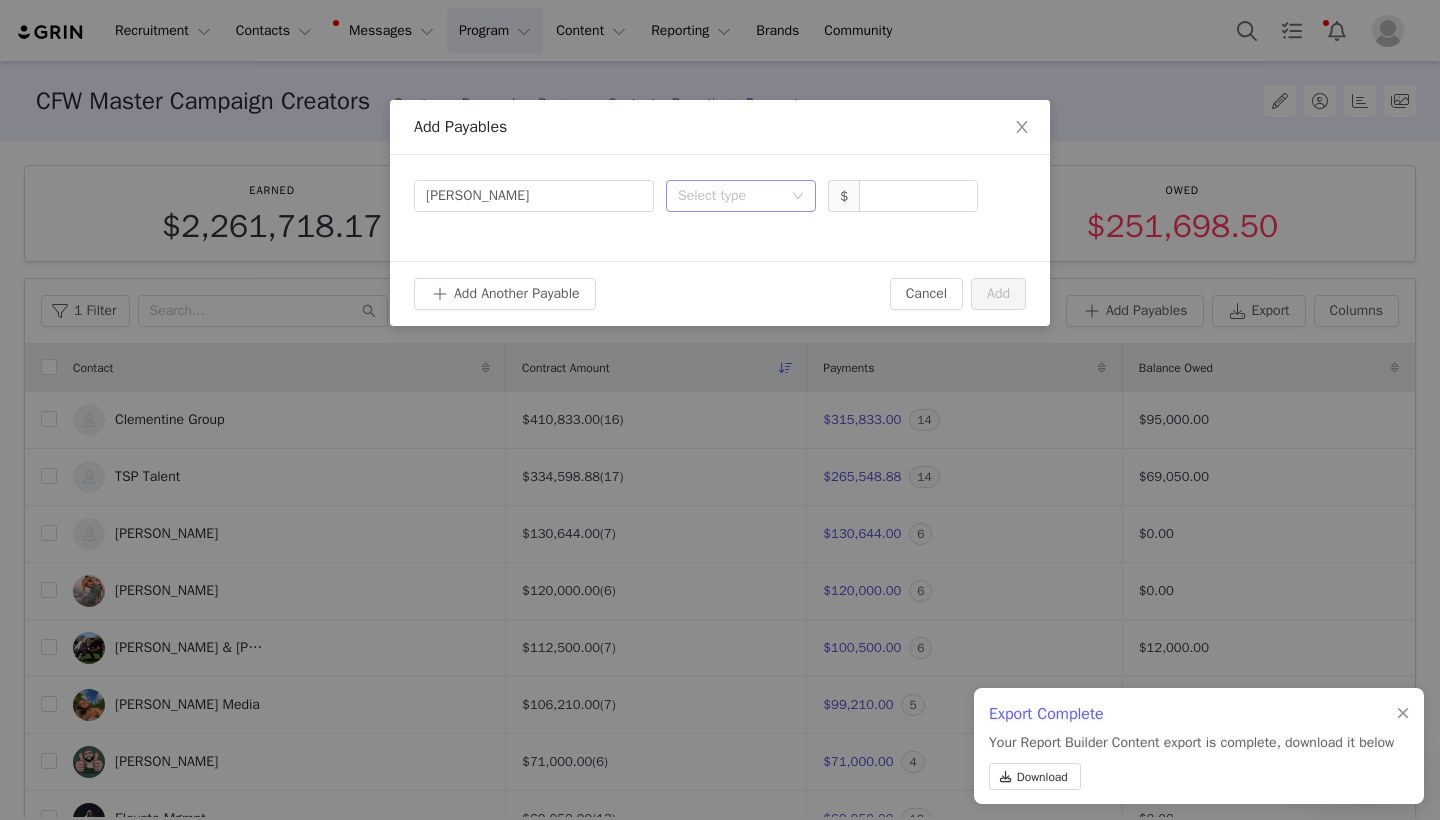 click on "Select type" at bounding box center [730, 196] 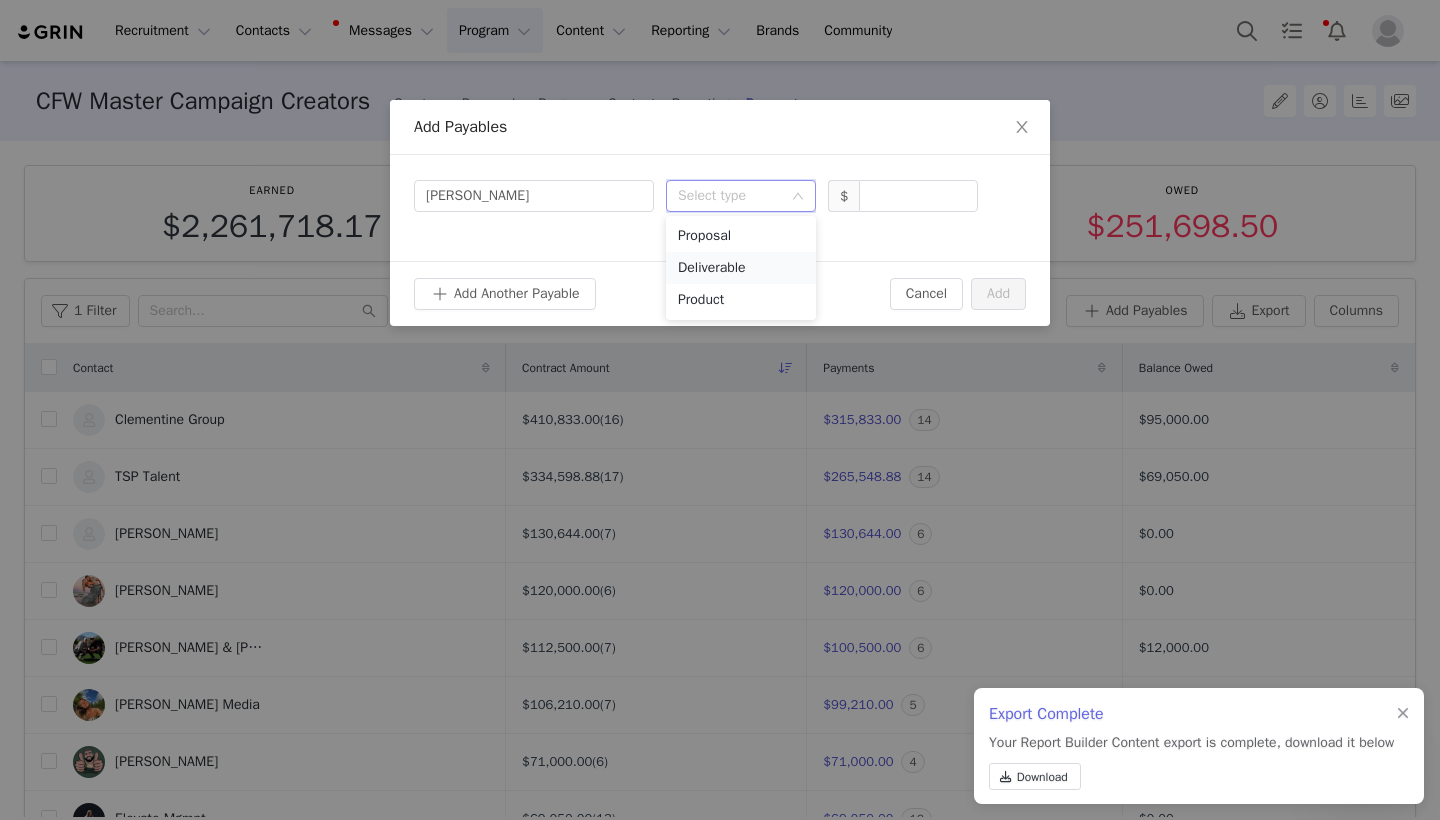 click on "Deliverable" at bounding box center [741, 268] 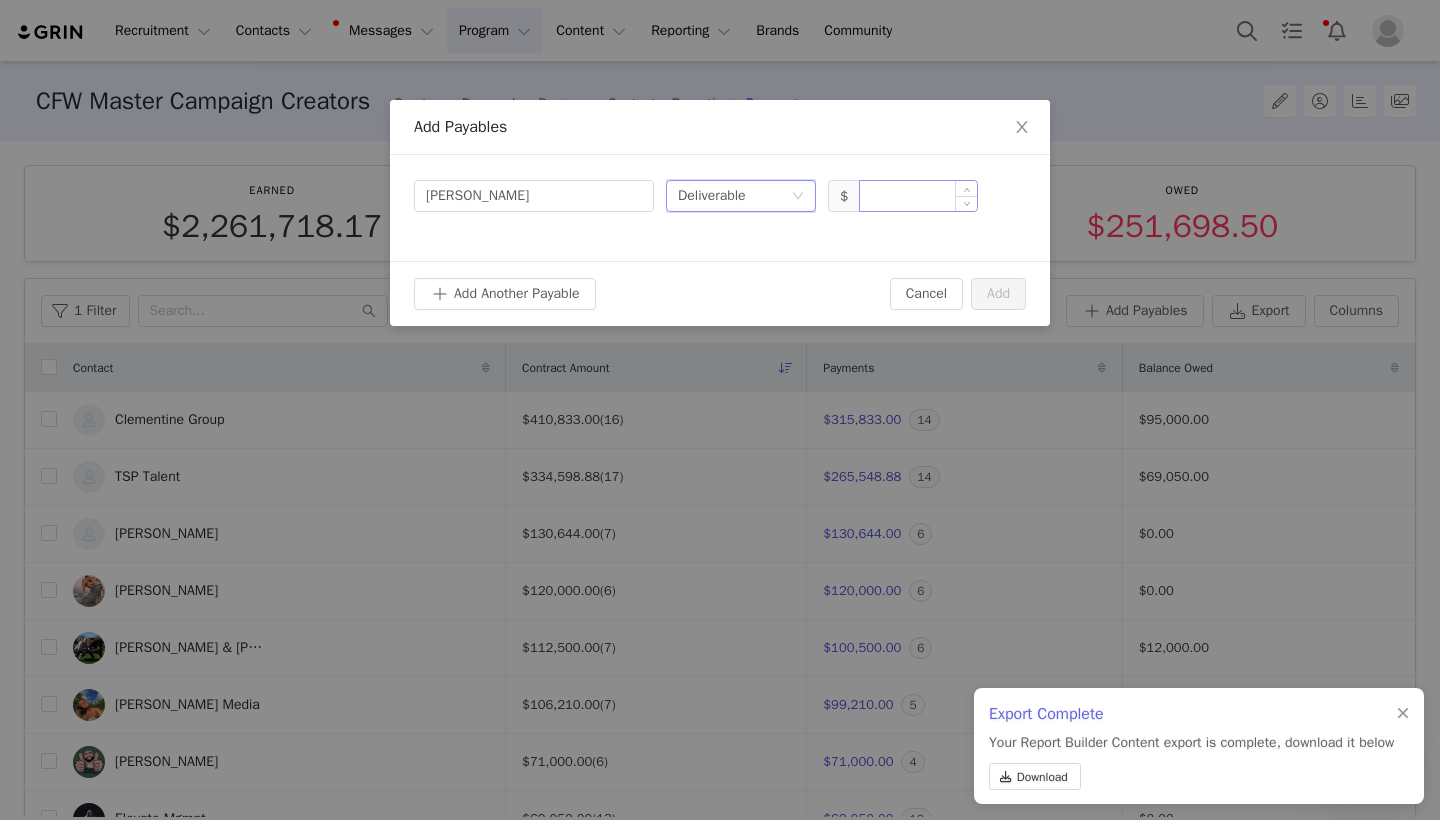 click at bounding box center [918, 196] 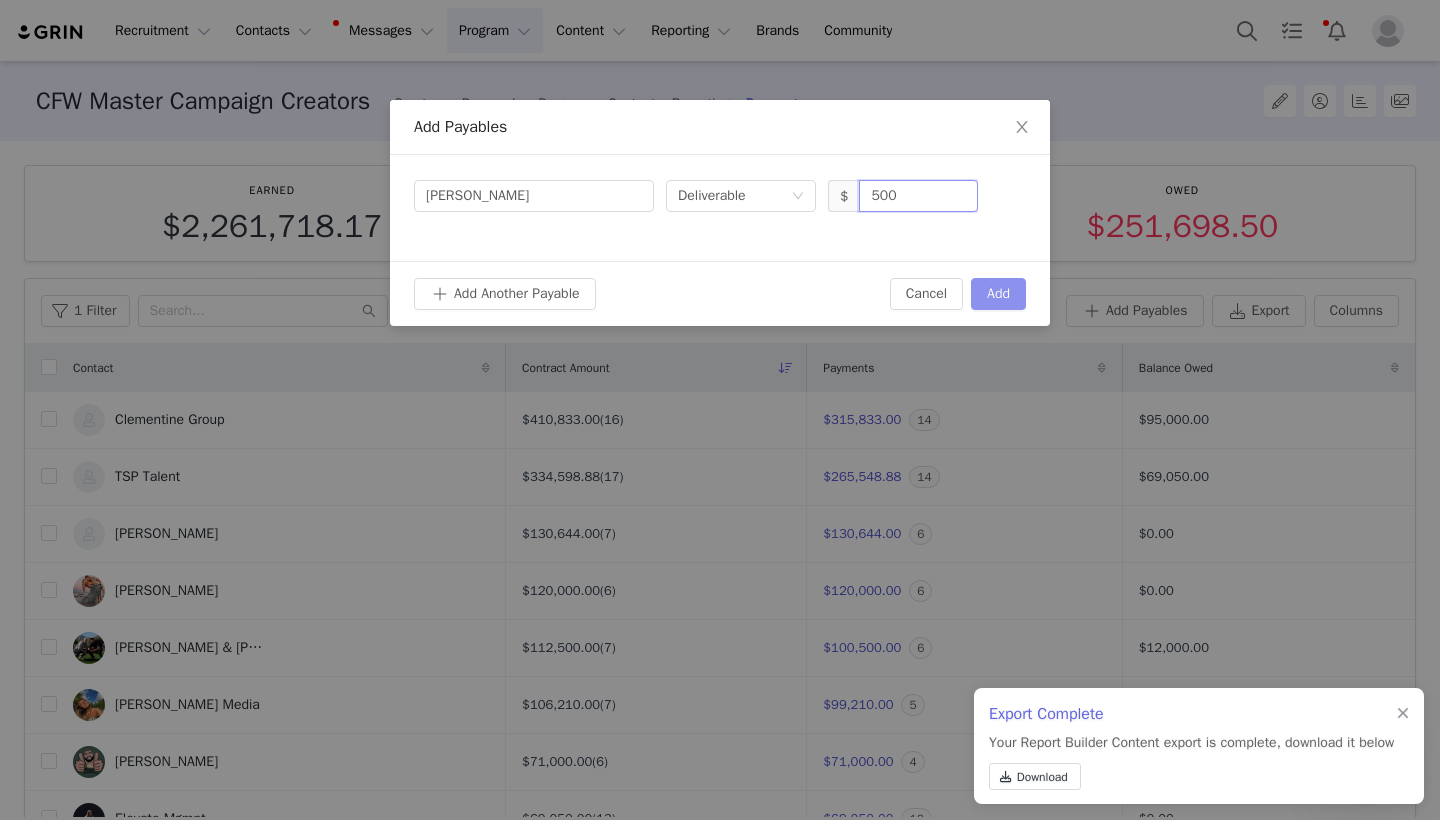 type on "500" 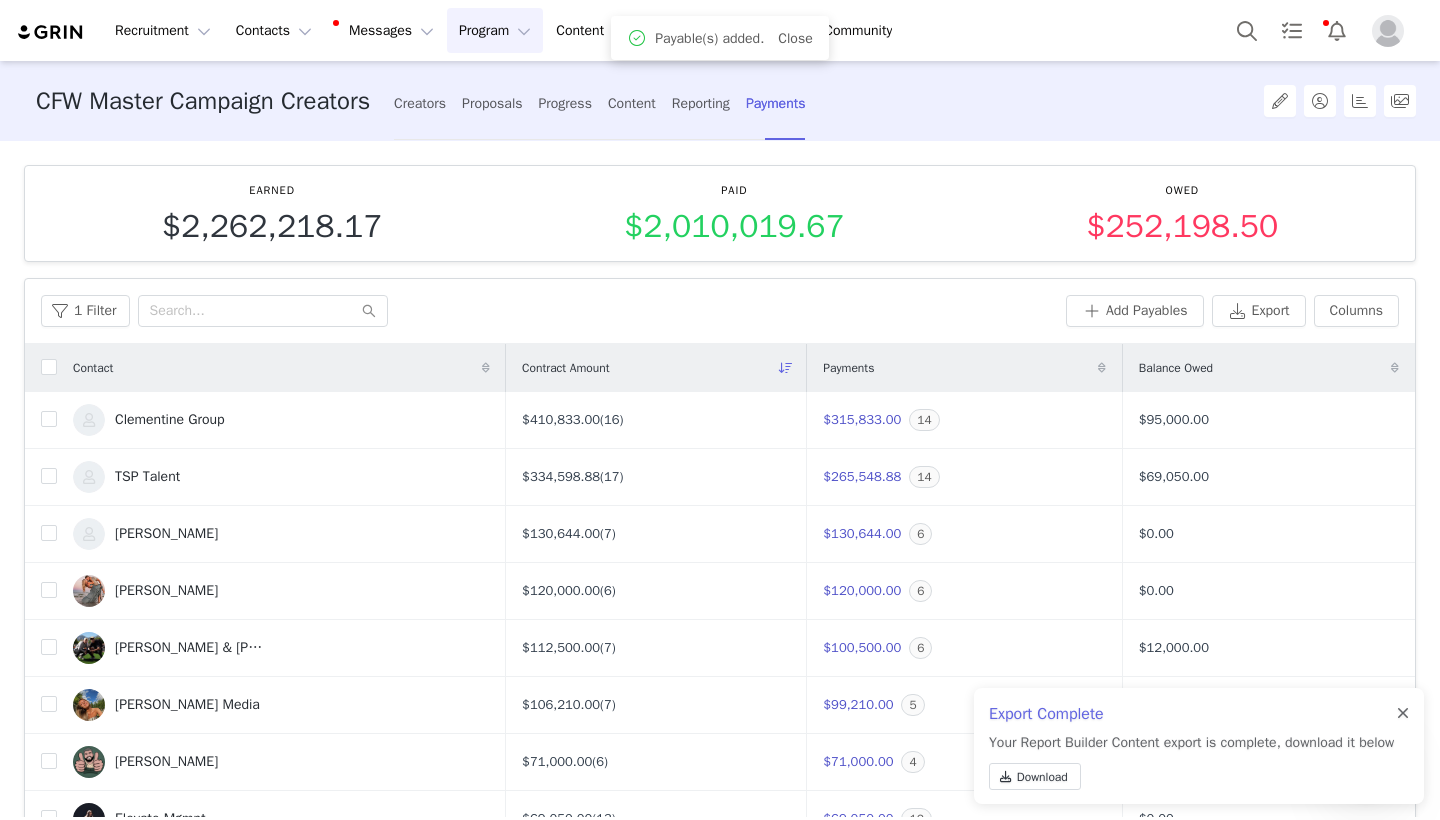 click at bounding box center (1403, 714) 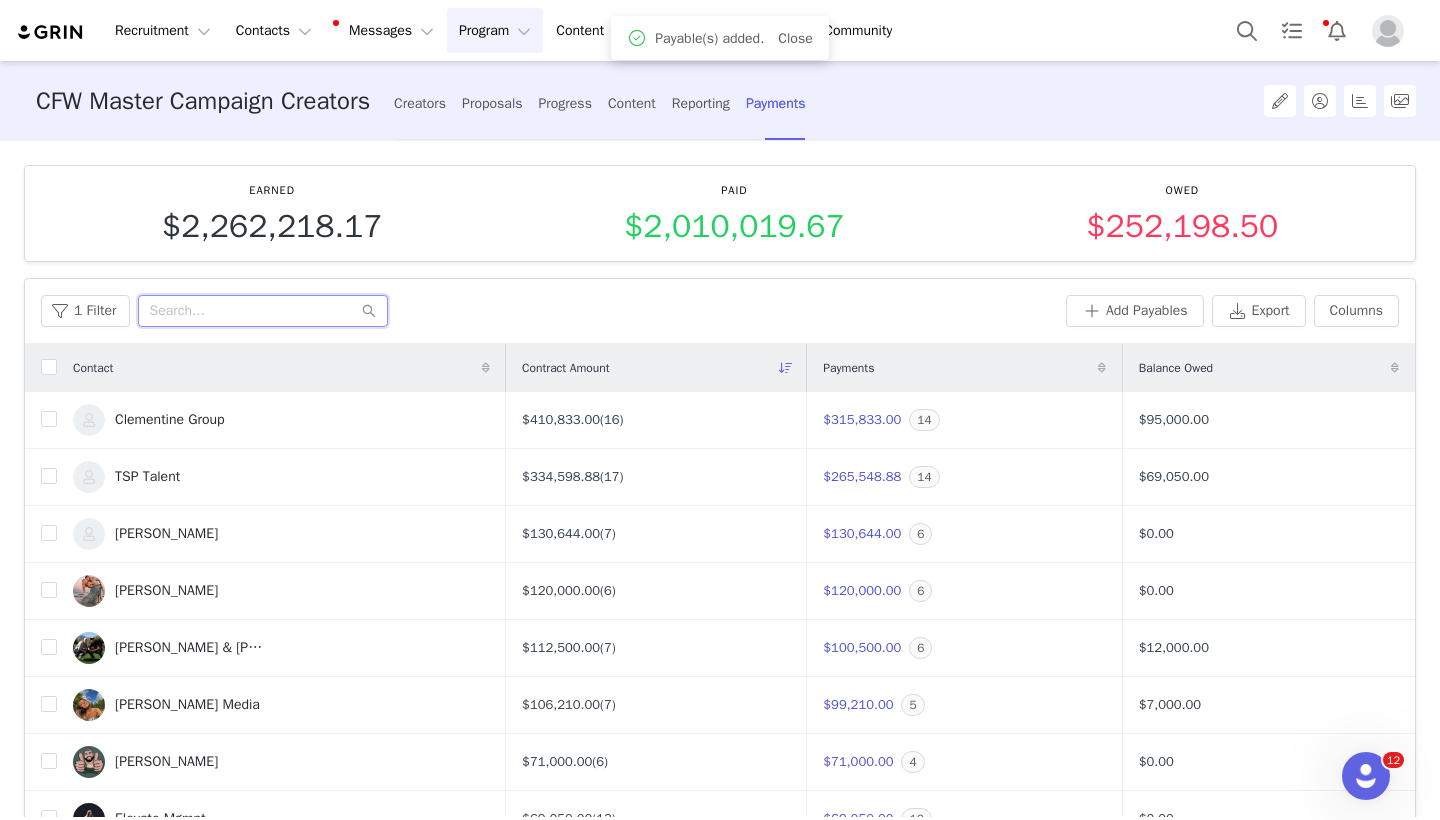 click at bounding box center (263, 311) 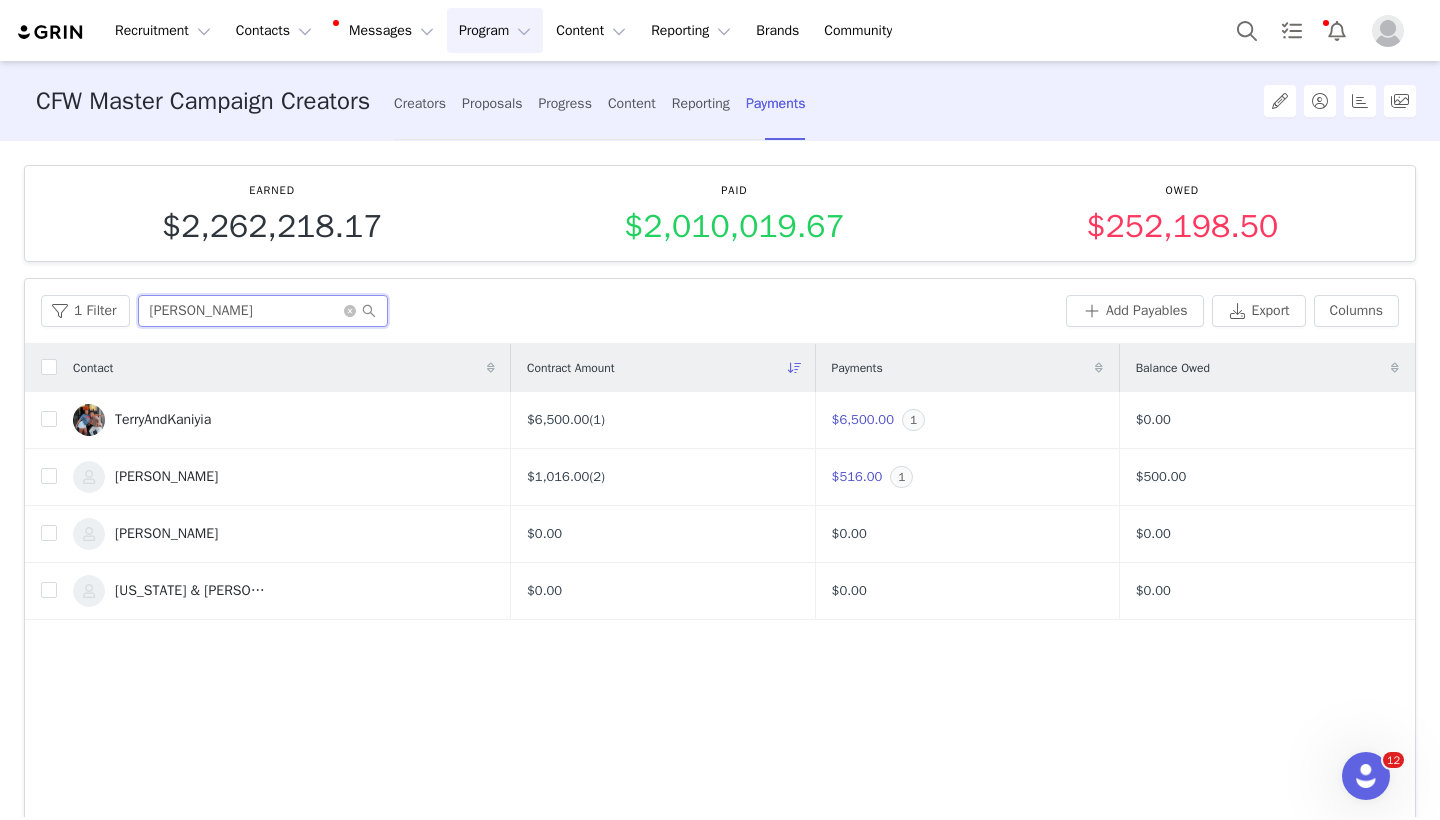 type on "[PERSON_NAME]" 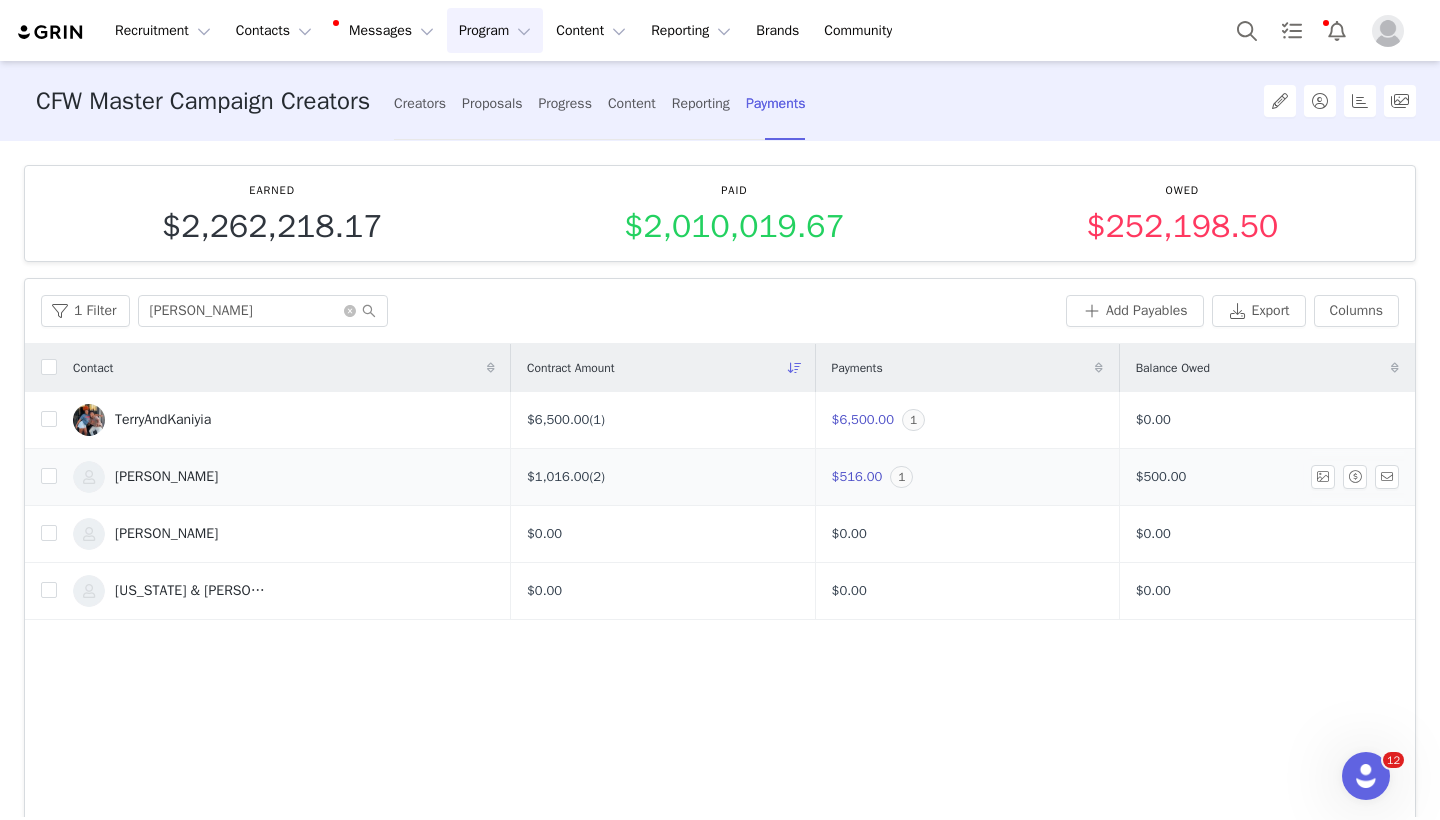 drag, startPoint x: 267, startPoint y: 301, endPoint x: 1004, endPoint y: 475, distance: 757.26154 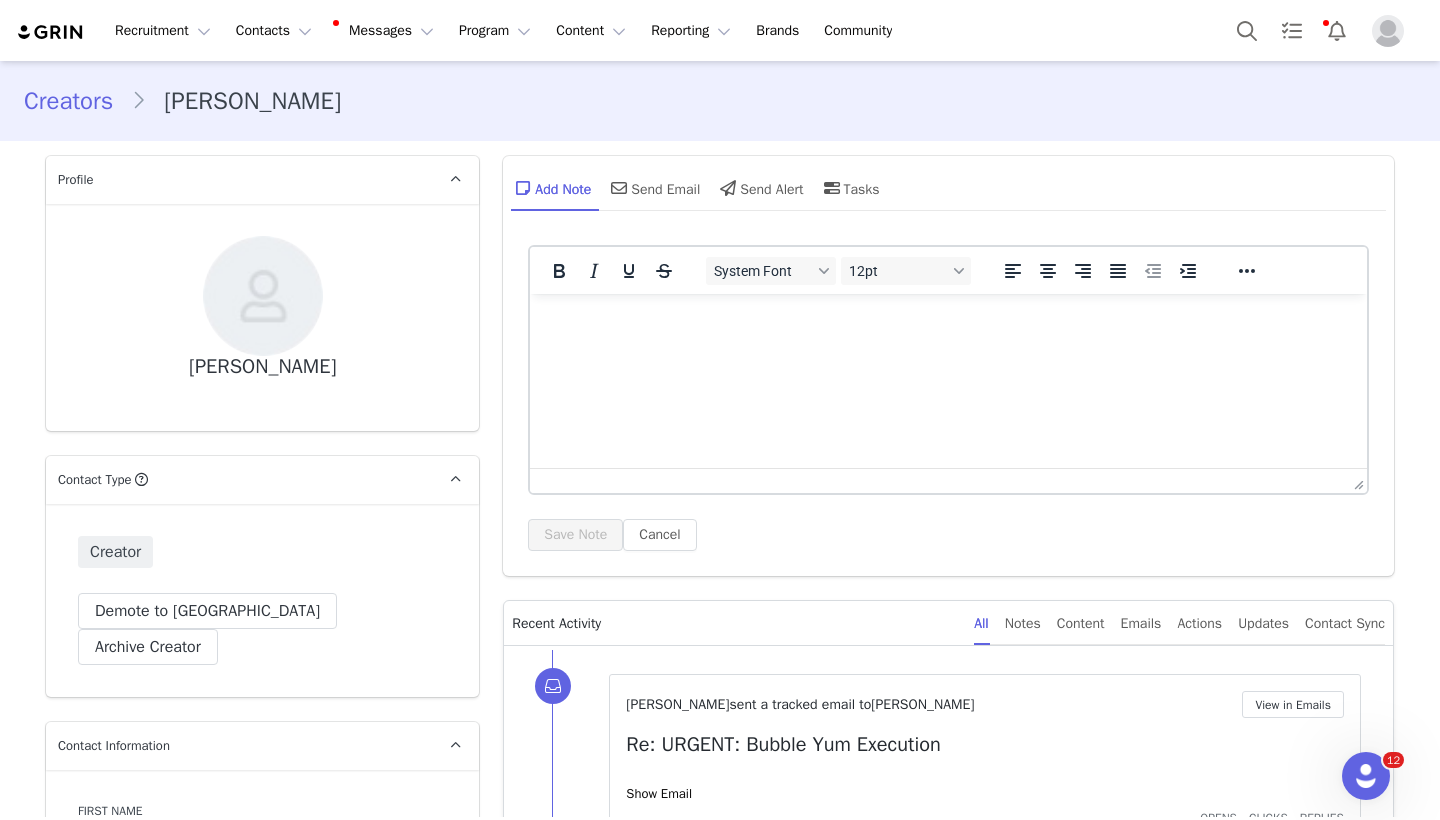 scroll, scrollTop: 0, scrollLeft: 0, axis: both 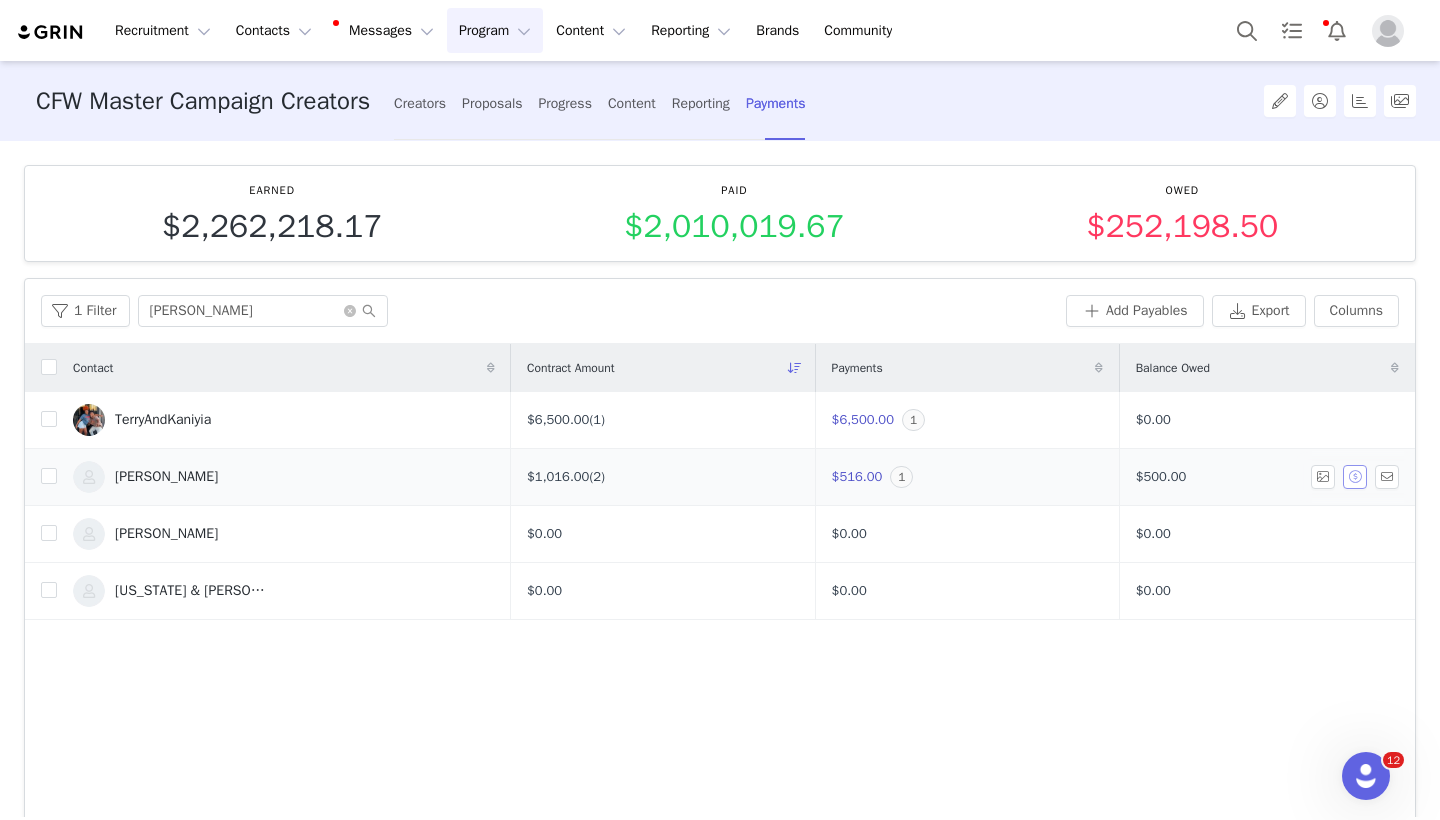 click at bounding box center [1355, 477] 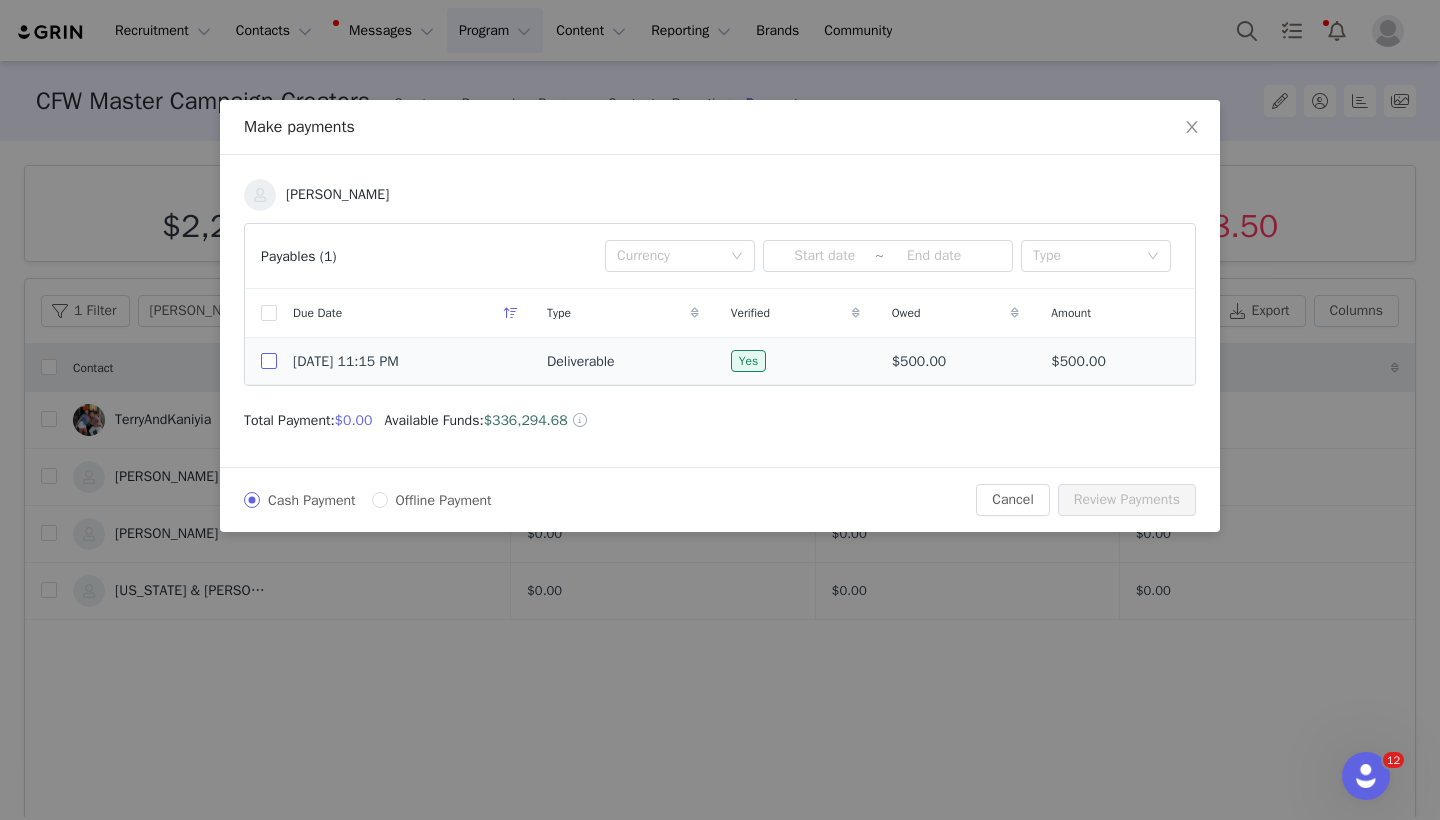 click at bounding box center (269, 361) 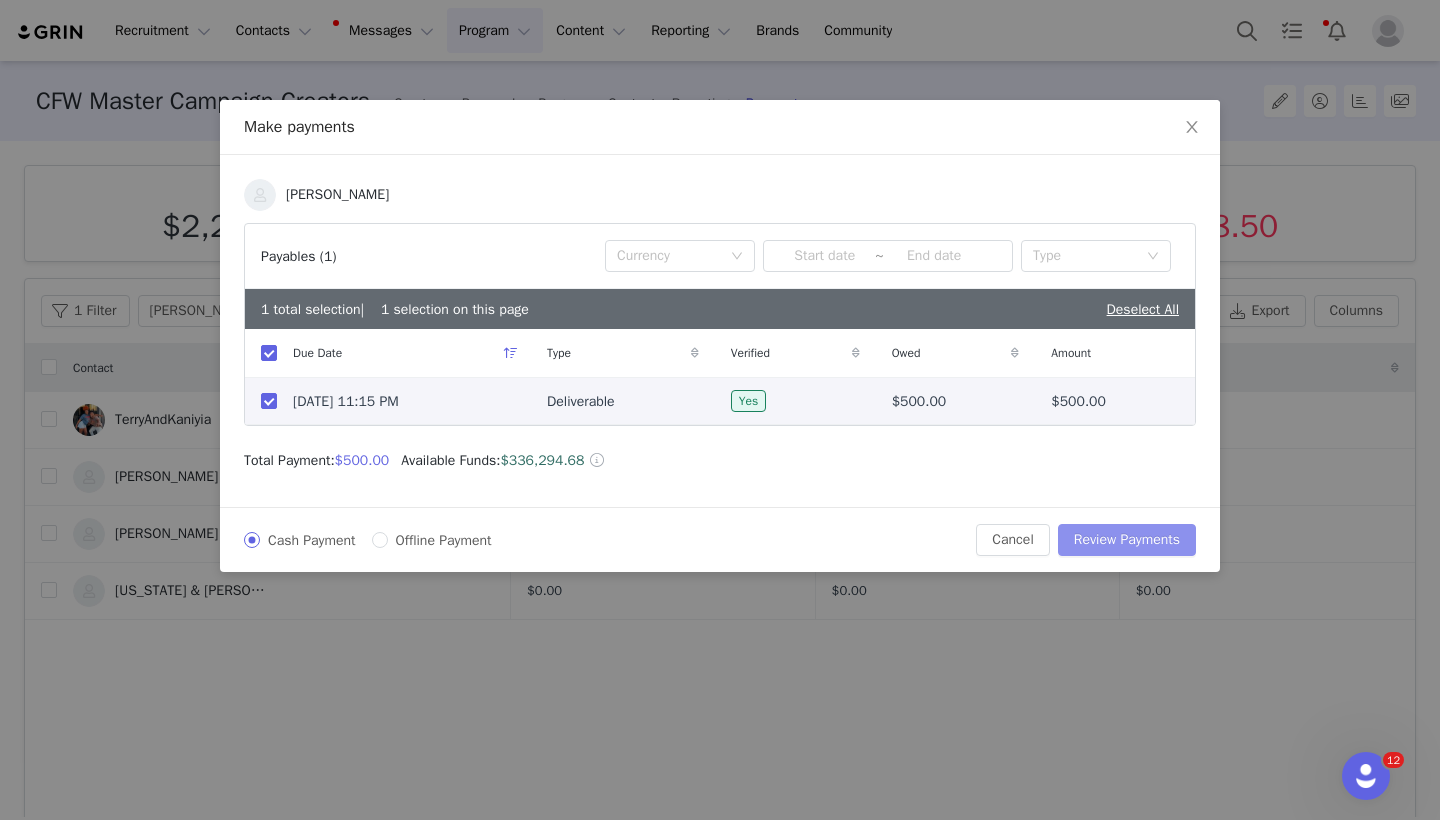 click on "Review Payments" at bounding box center (1127, 540) 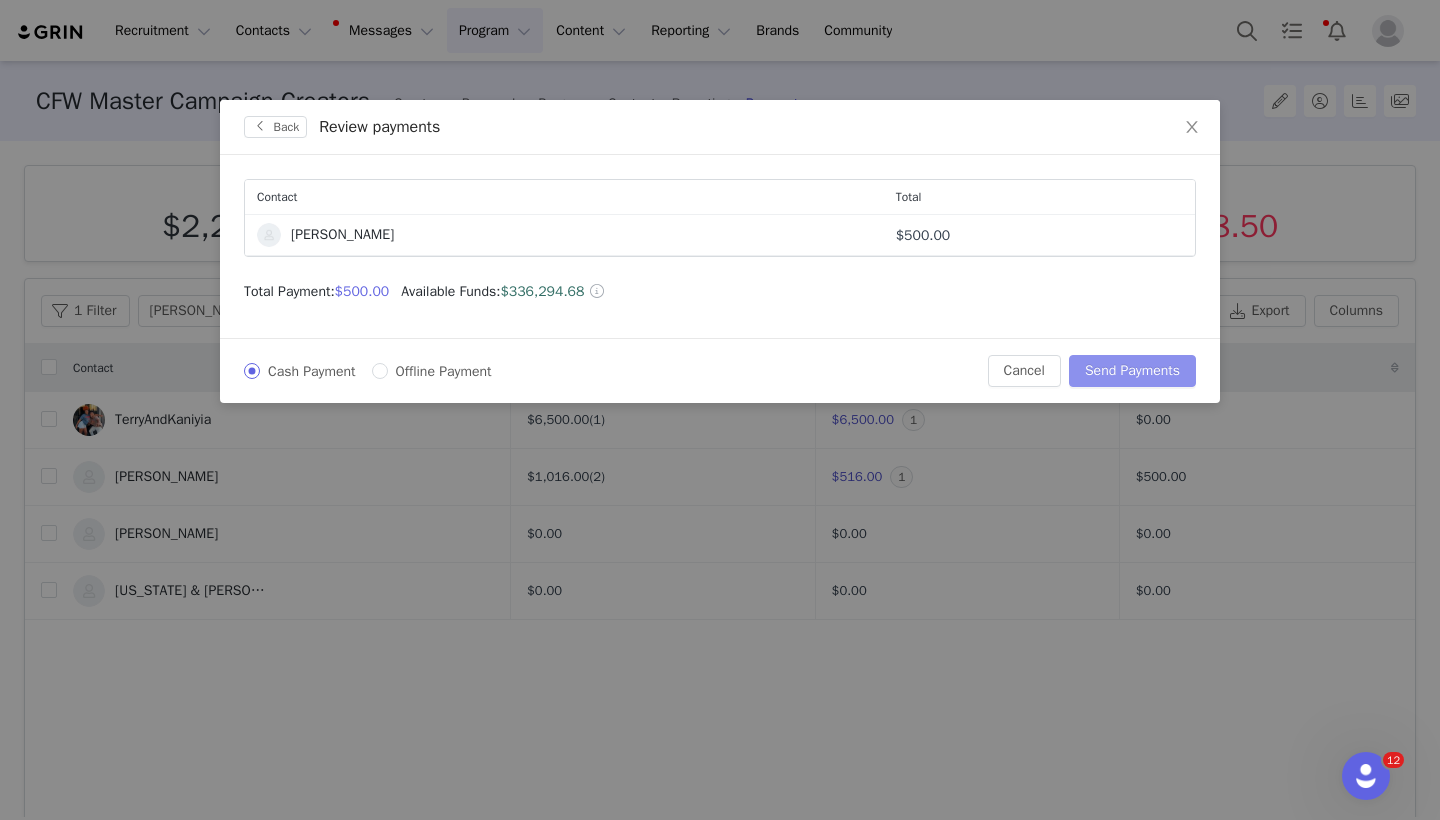 click on "Send Payments" at bounding box center (1132, 371) 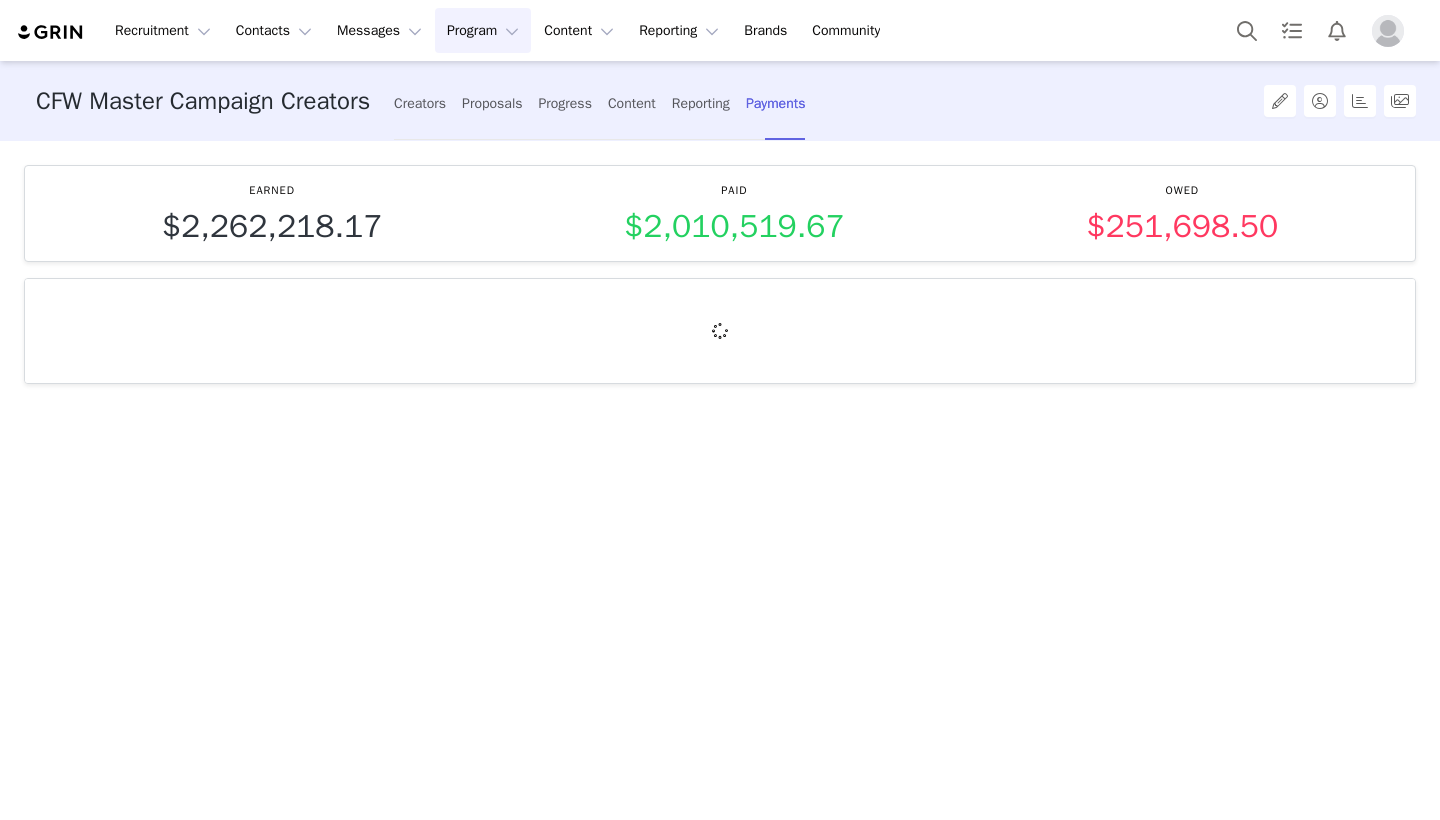 scroll, scrollTop: 0, scrollLeft: 0, axis: both 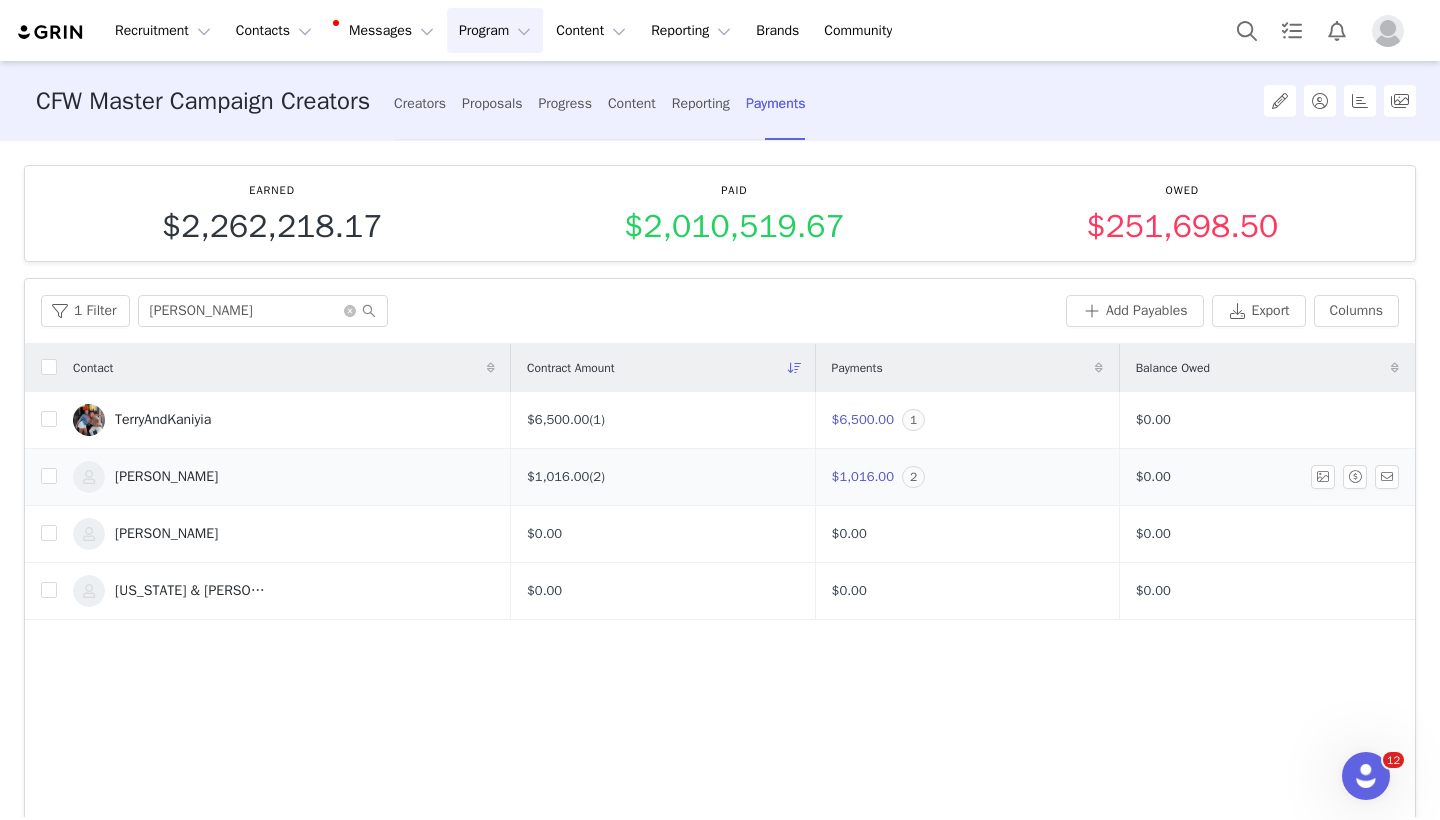 click on "[PERSON_NAME]" at bounding box center [284, 477] 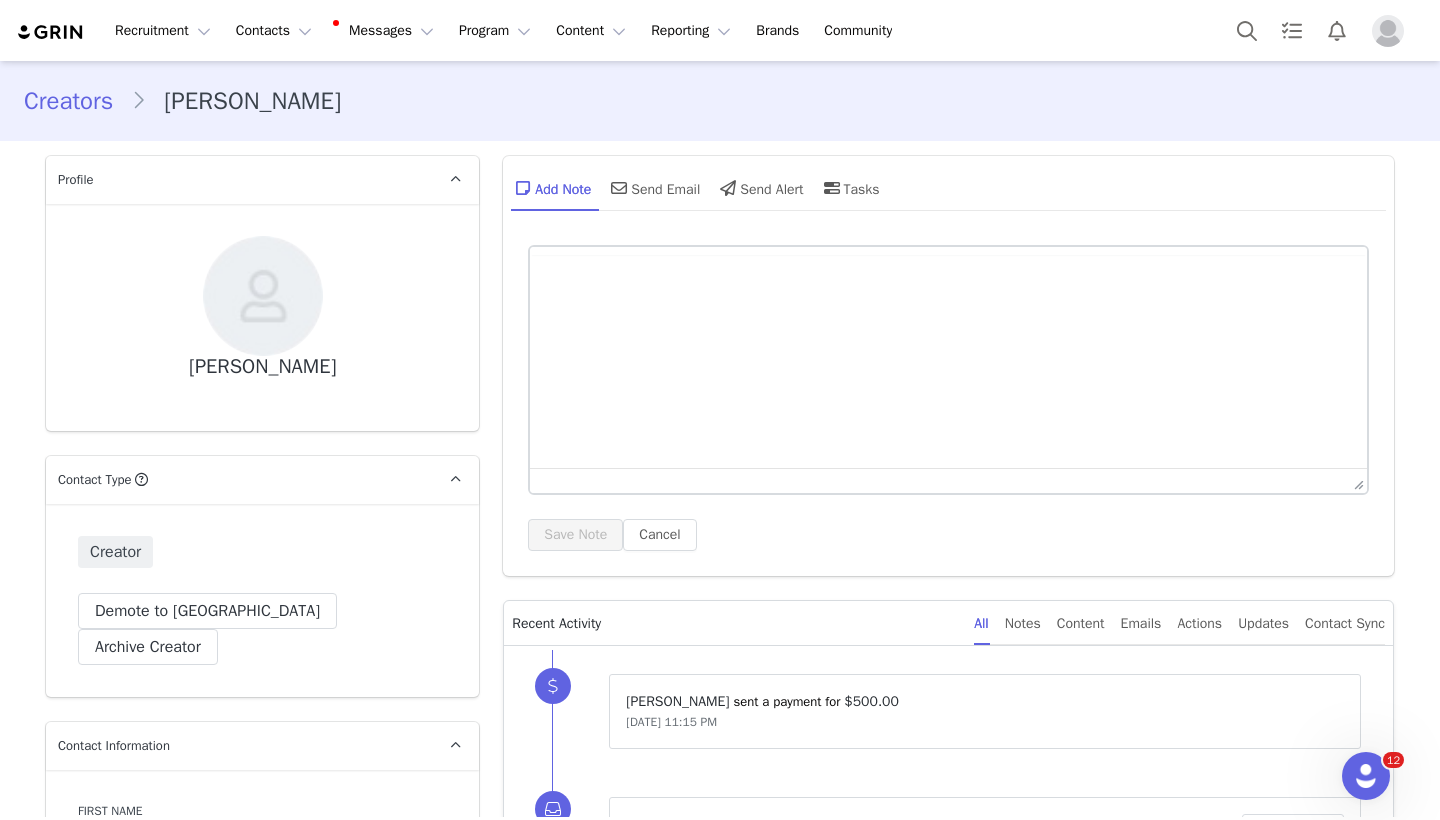 type on "+1 ([GEOGRAPHIC_DATA])" 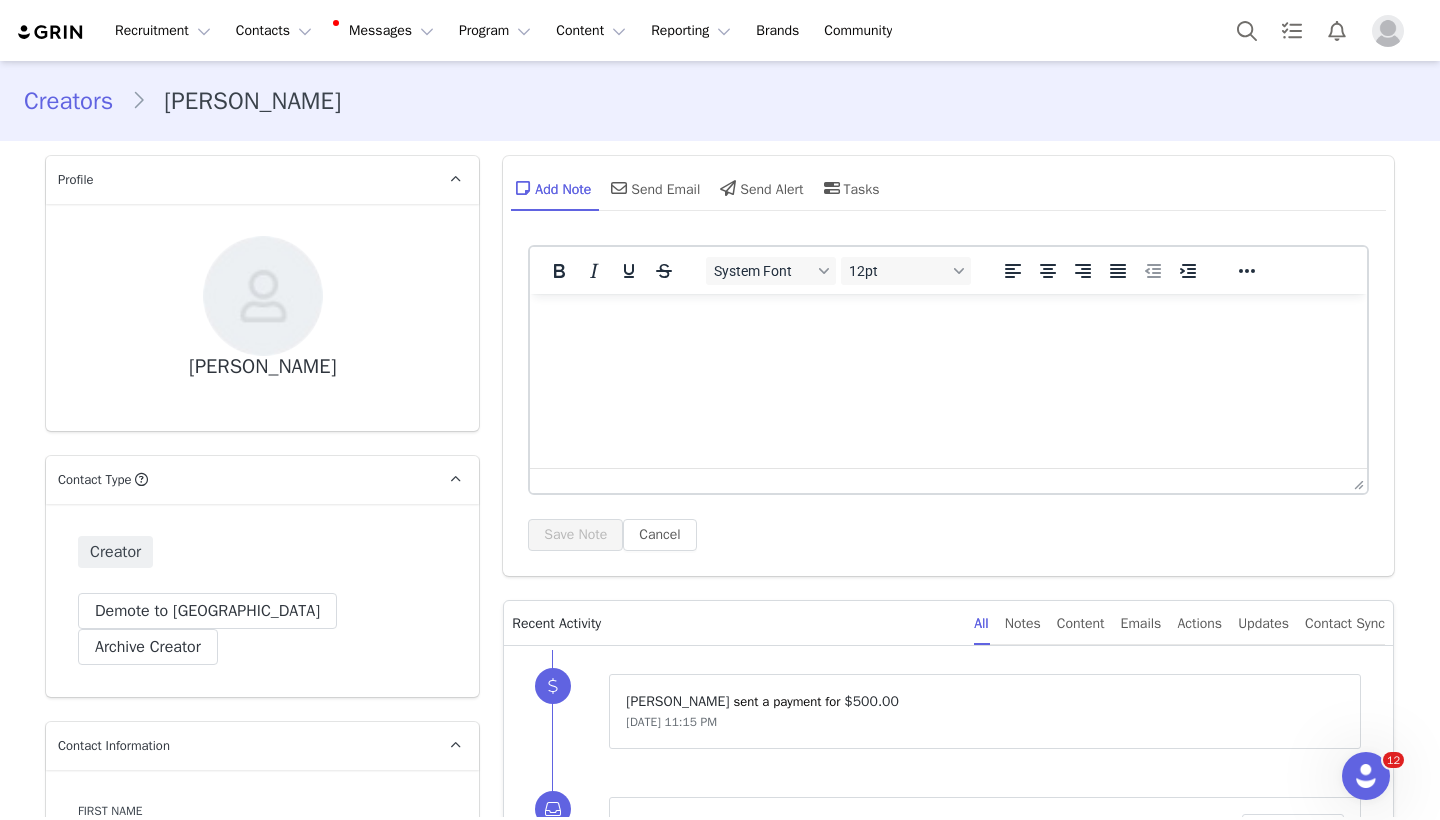 scroll, scrollTop: 108, scrollLeft: 0, axis: vertical 